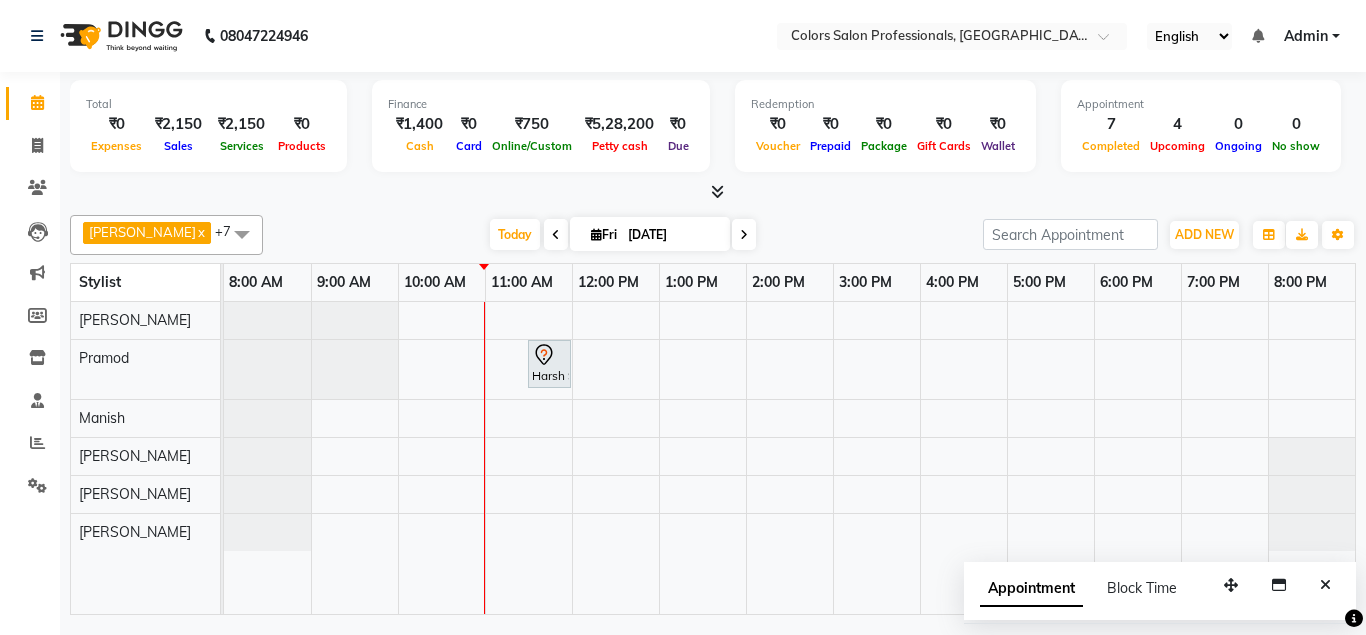 scroll, scrollTop: 0, scrollLeft: 0, axis: both 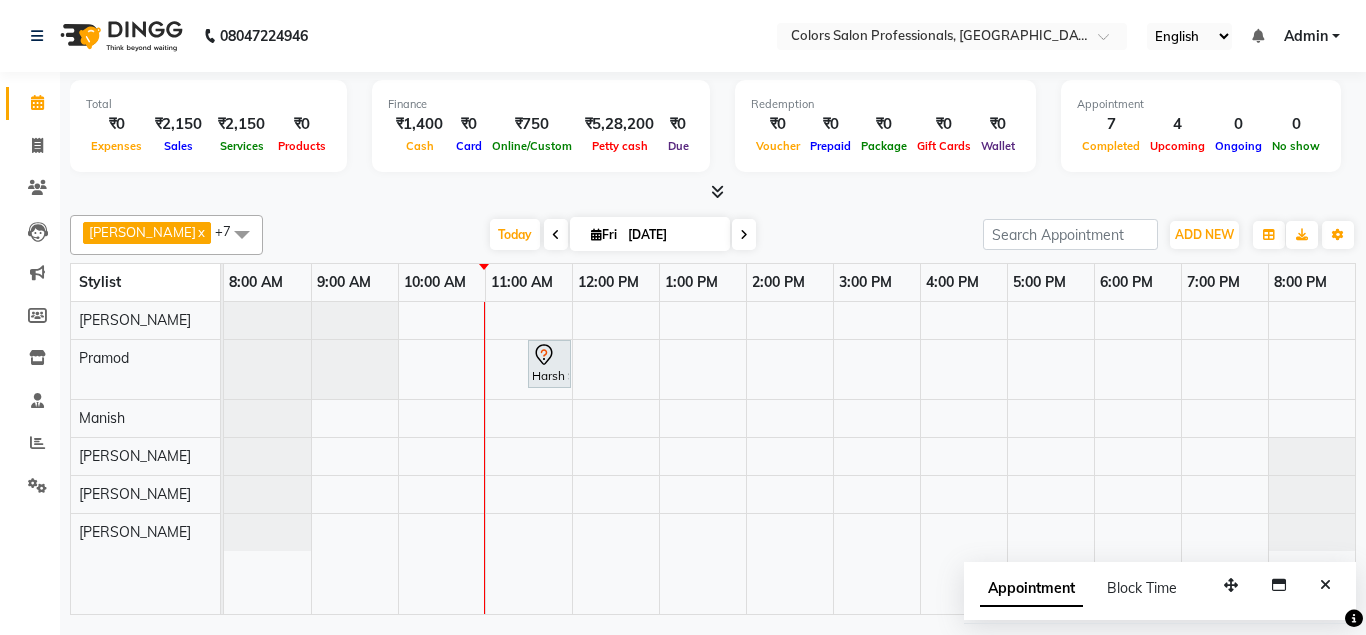 click on "Harsh Sir, TK01, 11:30 AM-12:00 PM, Hair Cut - Hair Cut [DEMOGRAPHIC_DATA]" at bounding box center [789, 458] 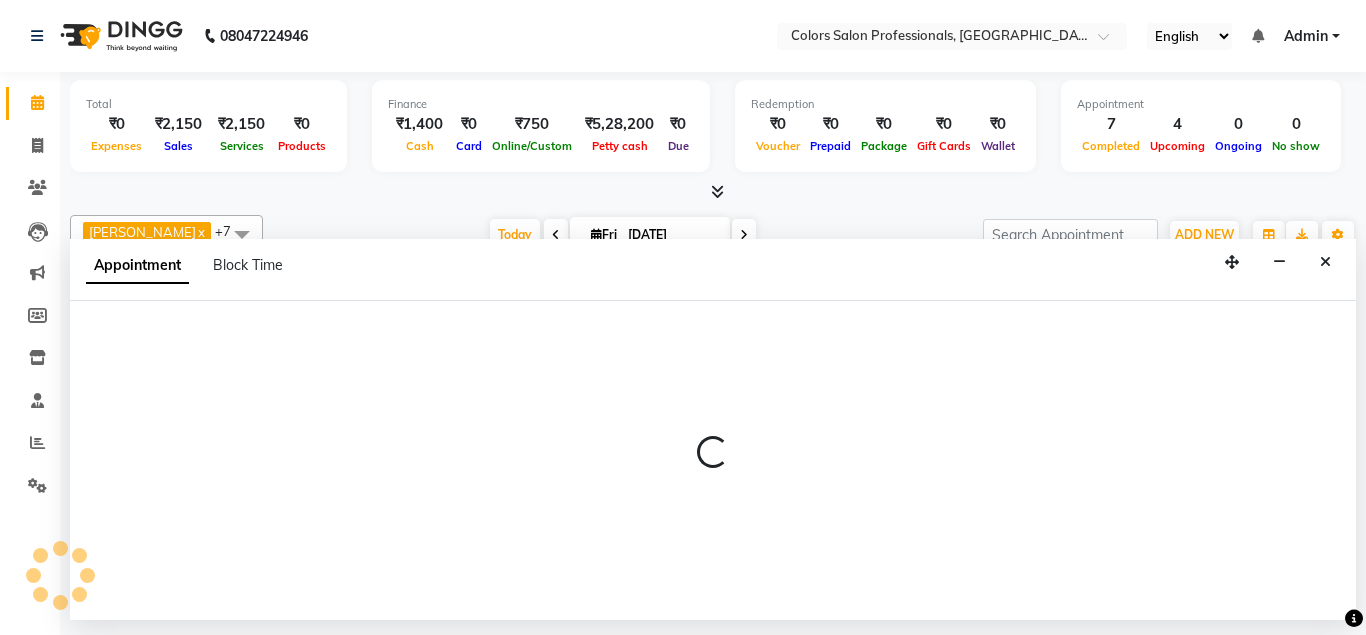 select on "60229" 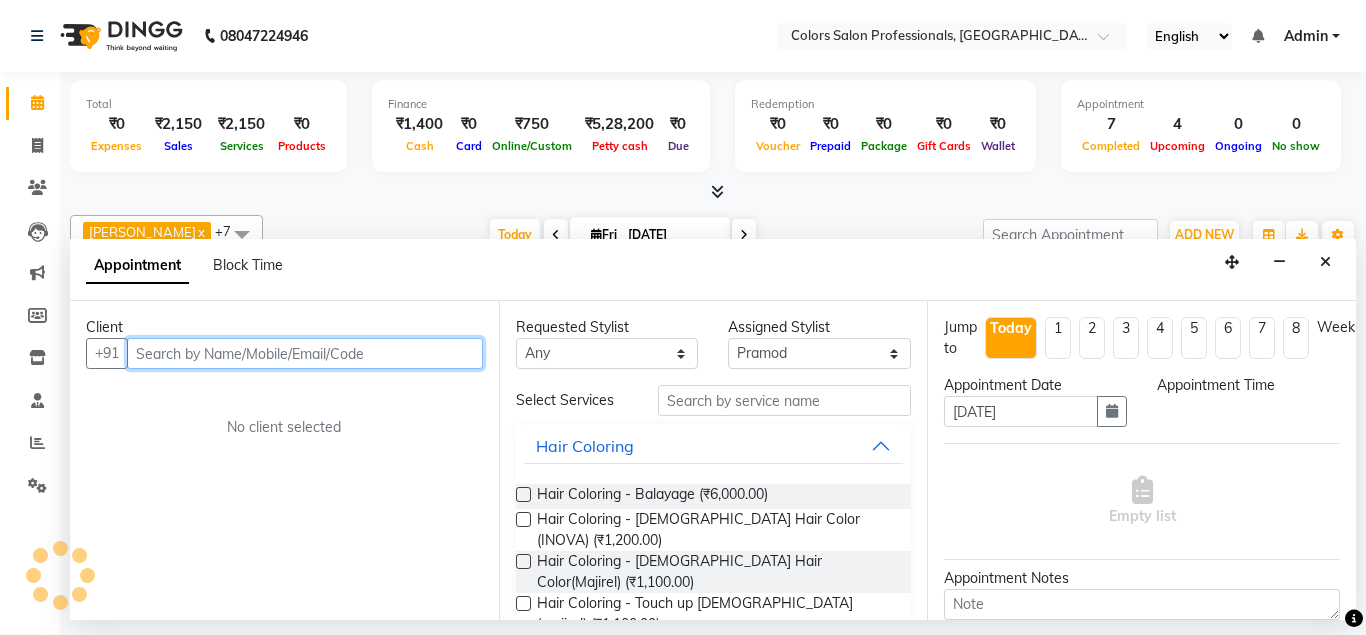 select on "600" 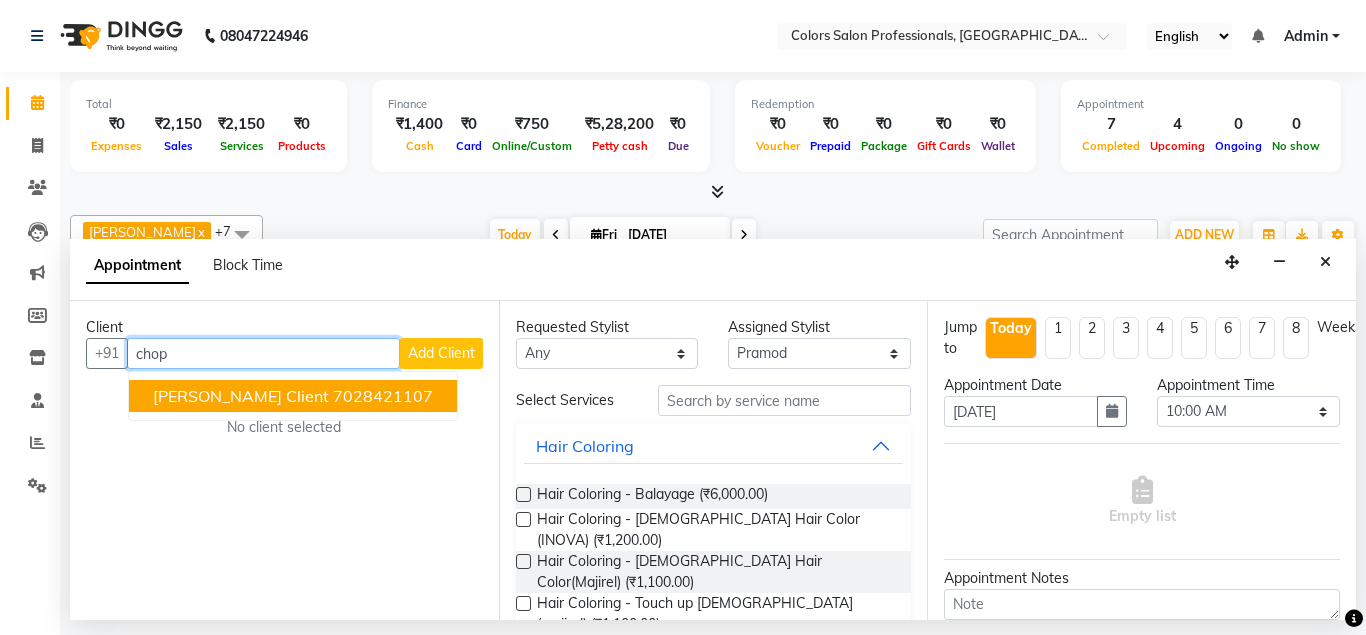 click on "[PERSON_NAME] Client" at bounding box center [241, 396] 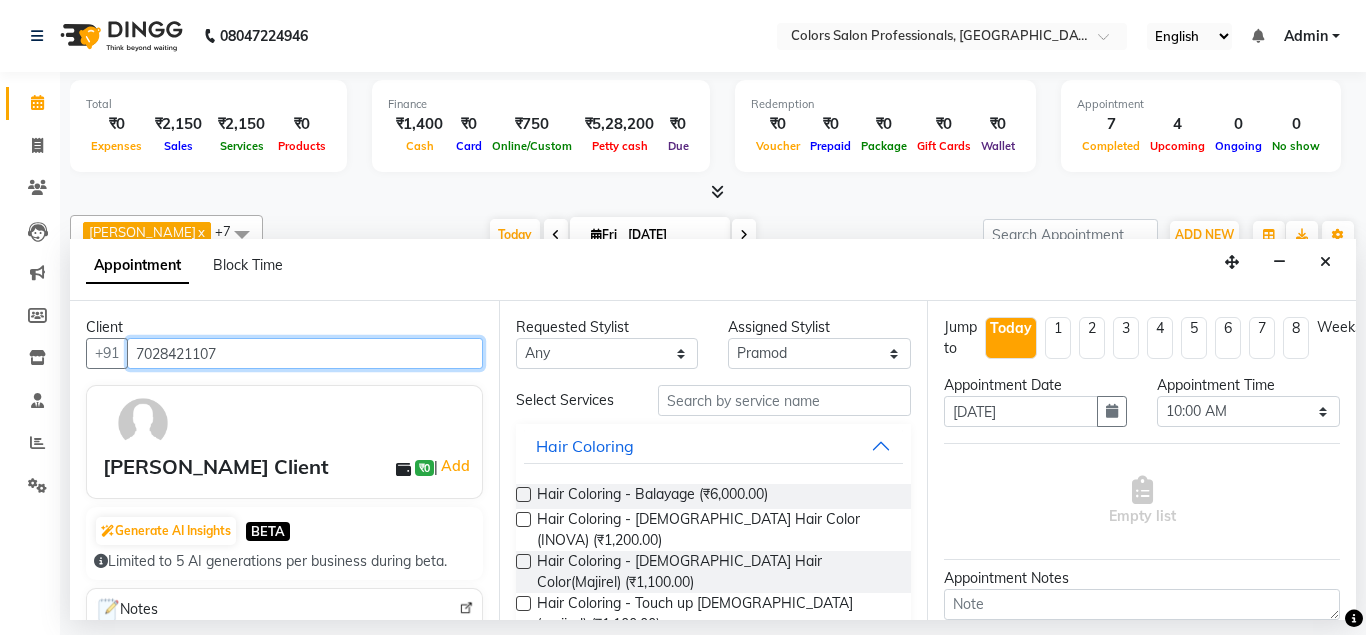 type on "7028421107" 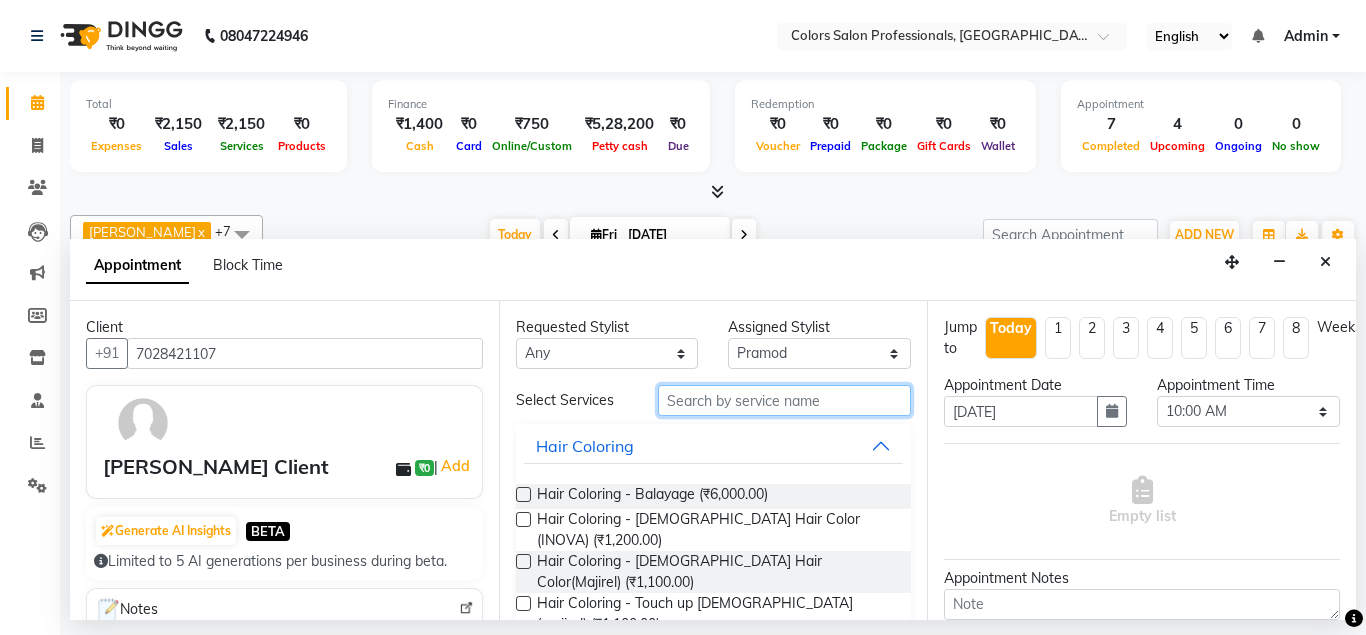 click at bounding box center (785, 400) 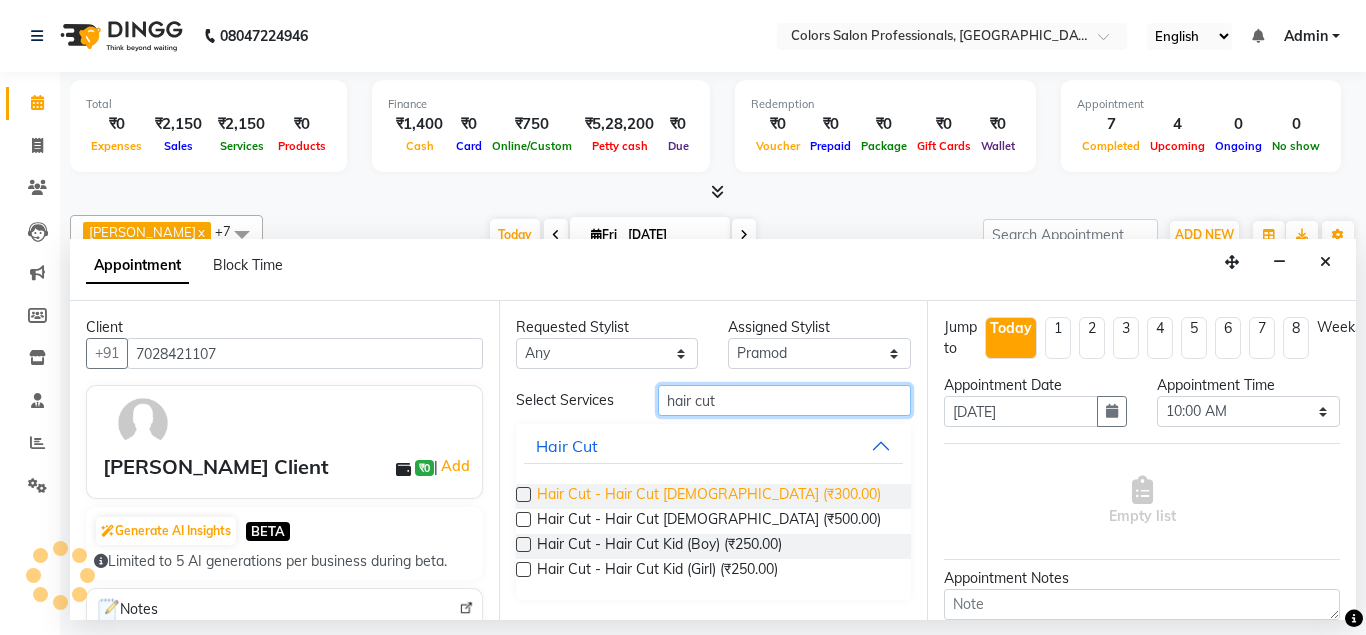 type on "hair cut" 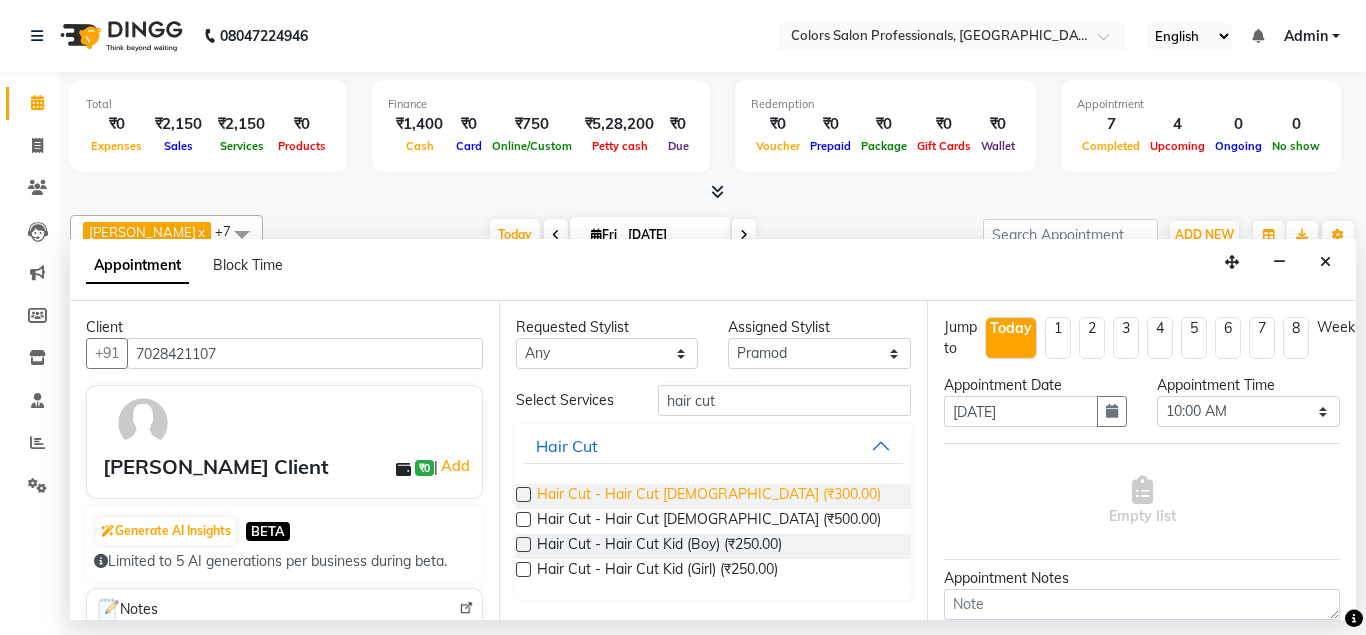 click on "Hair Cut - Hair Cut [DEMOGRAPHIC_DATA] (₹300.00)" at bounding box center (709, 496) 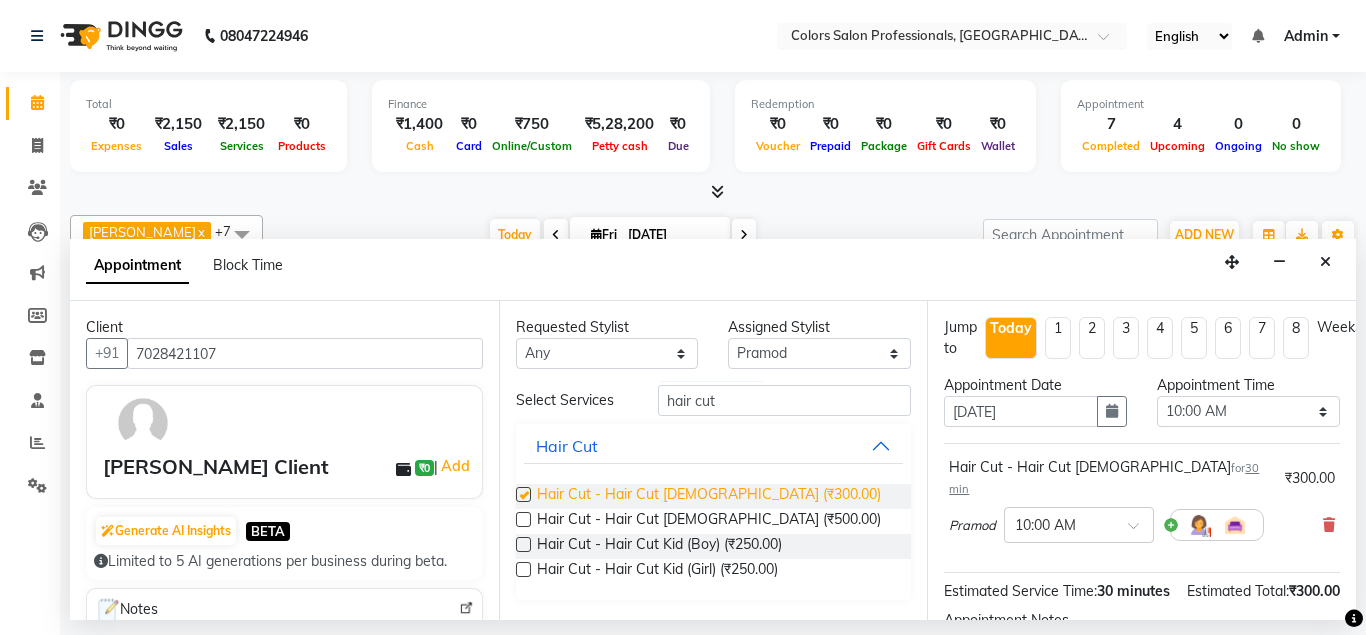 checkbox on "false" 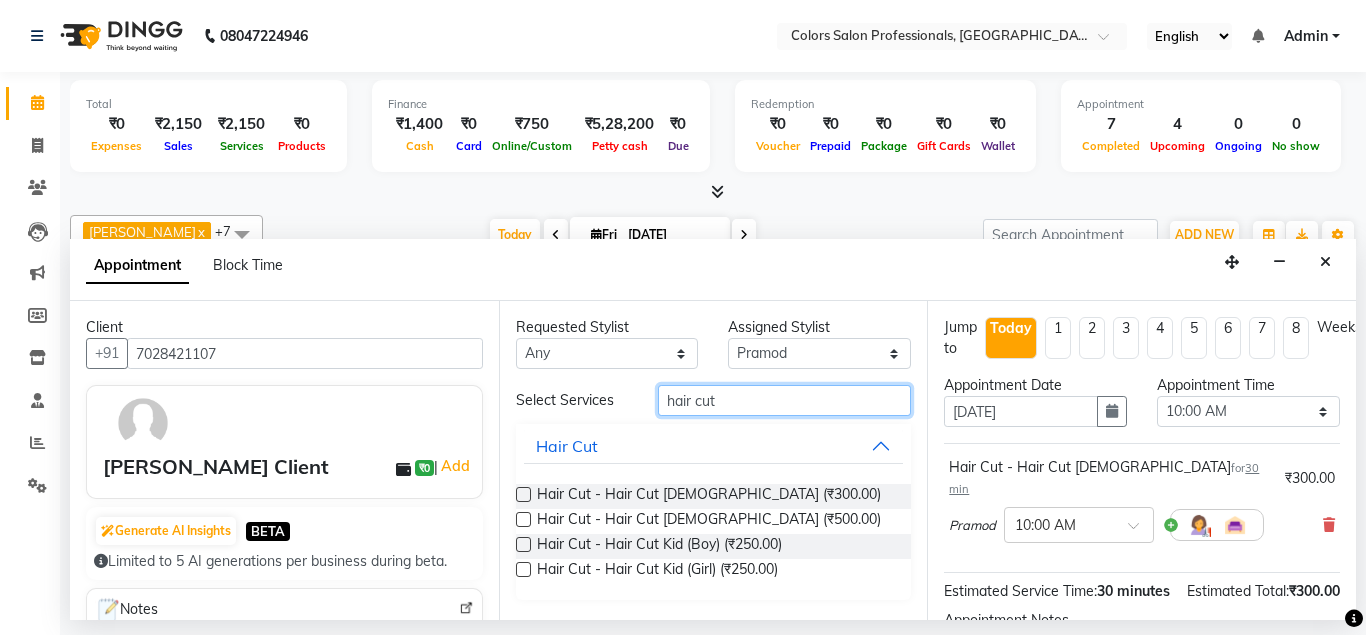 click on "hair cut" at bounding box center [785, 400] 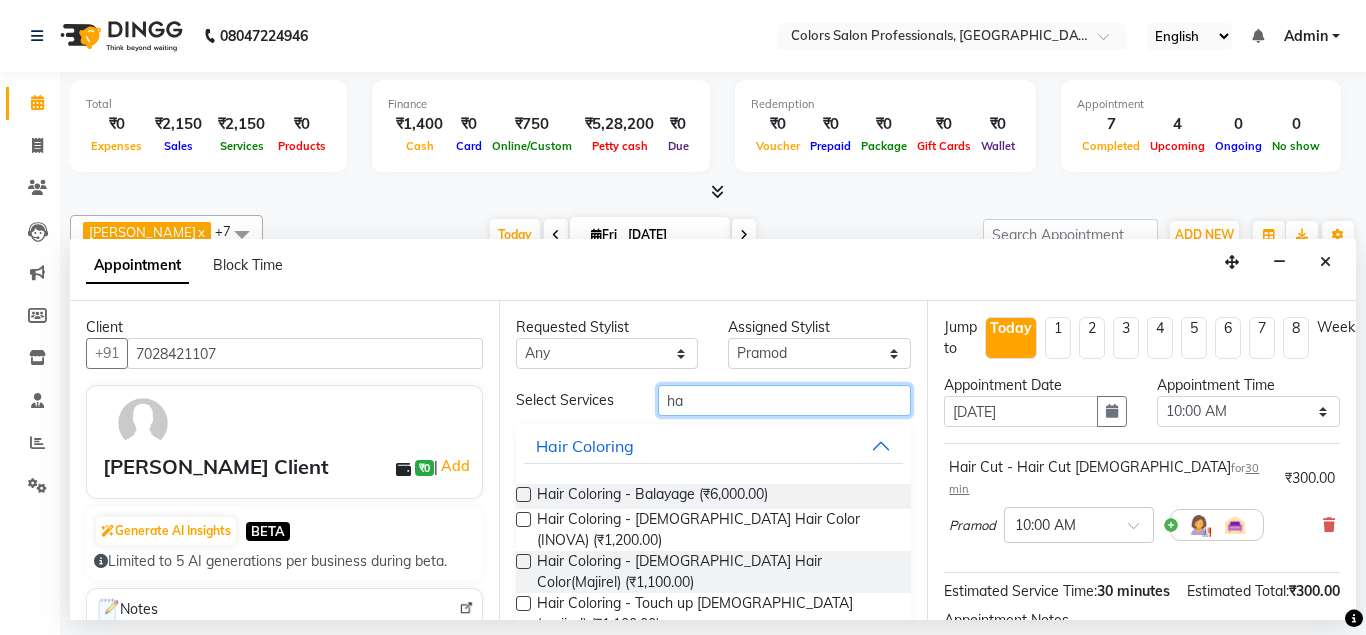 type on "h" 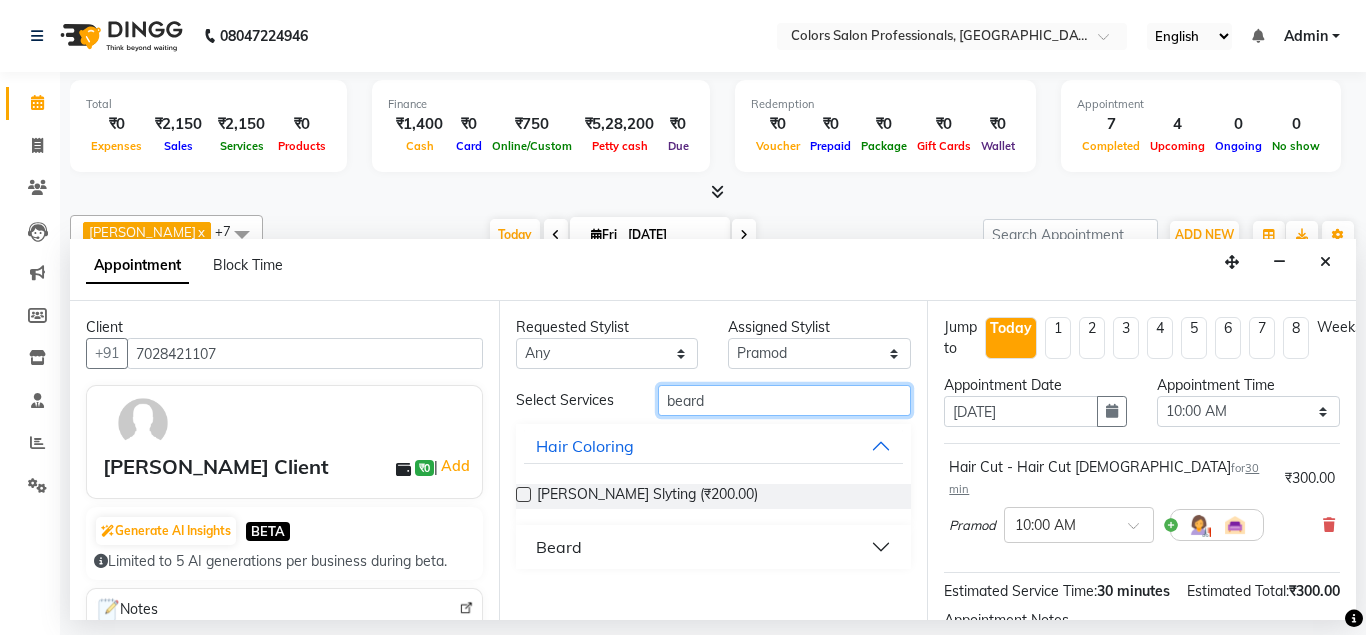 type on "beard" 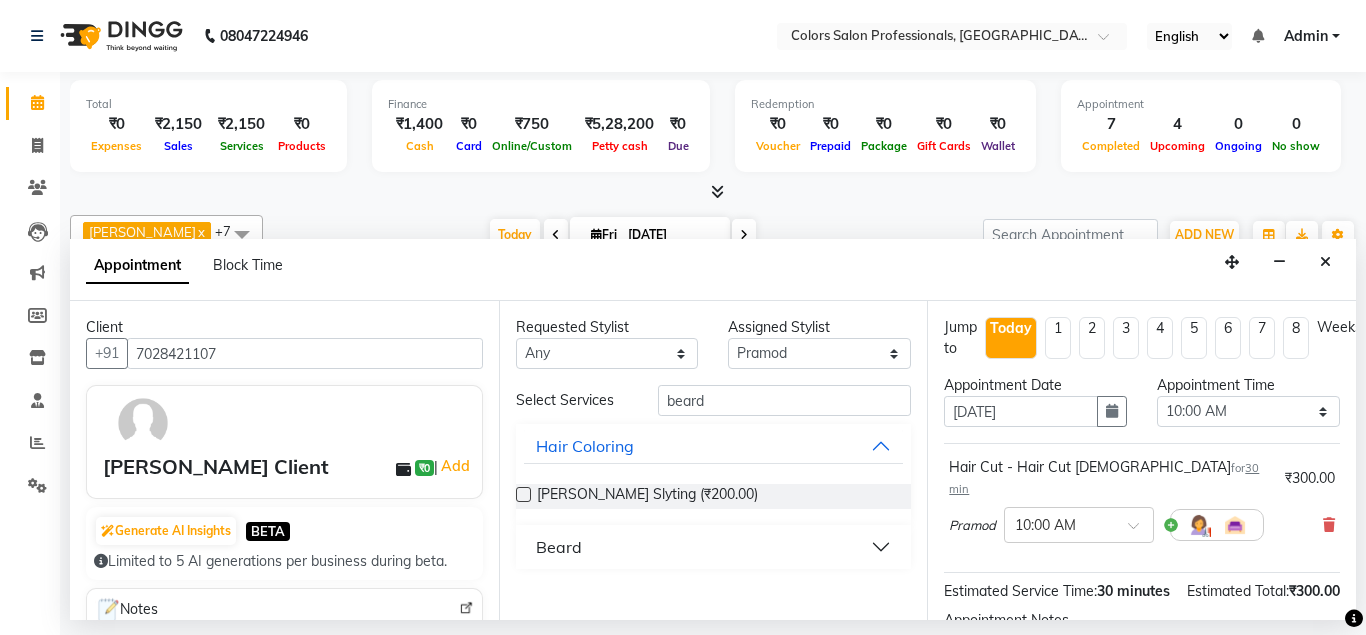 click on "Beard" at bounding box center (559, 547) 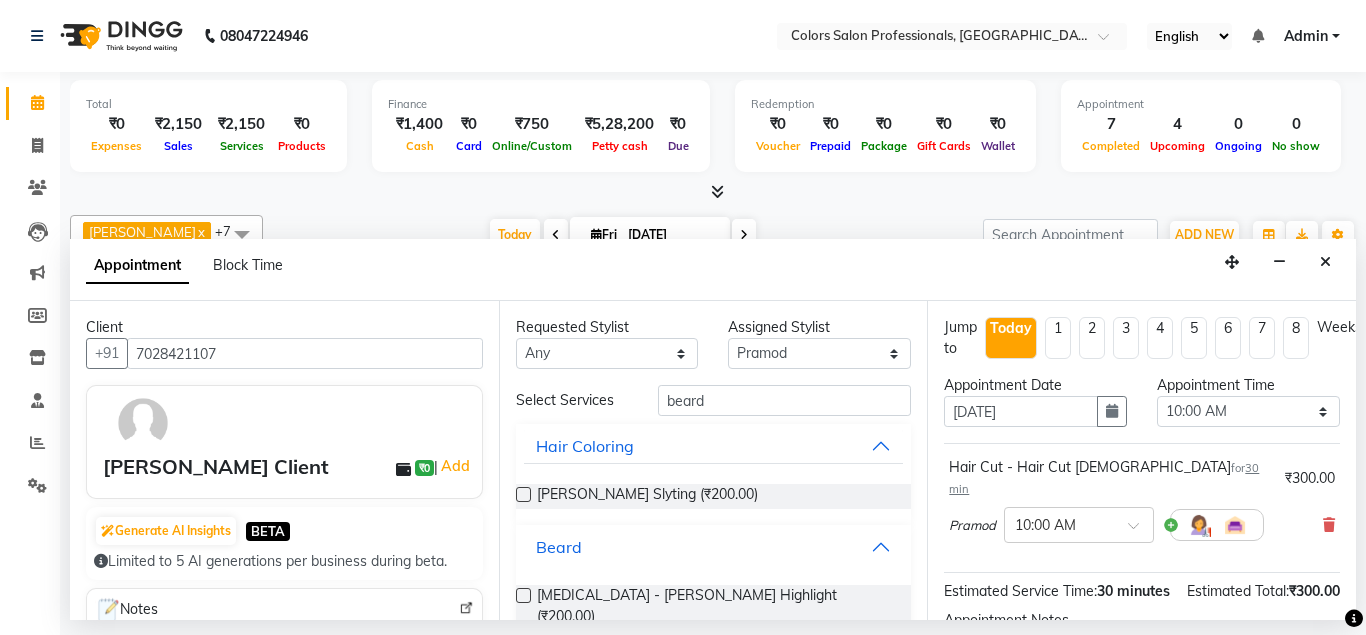 scroll, scrollTop: 72, scrollLeft: 0, axis: vertical 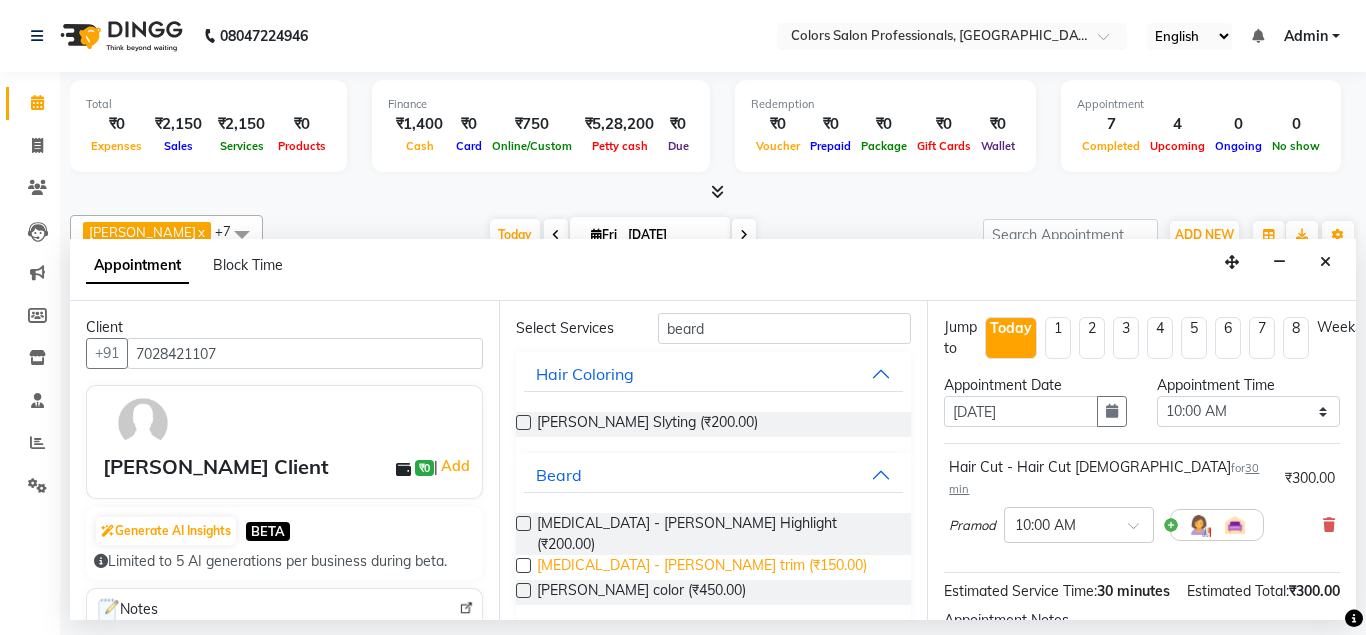 click on "[MEDICAL_DATA] - [PERSON_NAME] trim (₹150.00)" at bounding box center [702, 567] 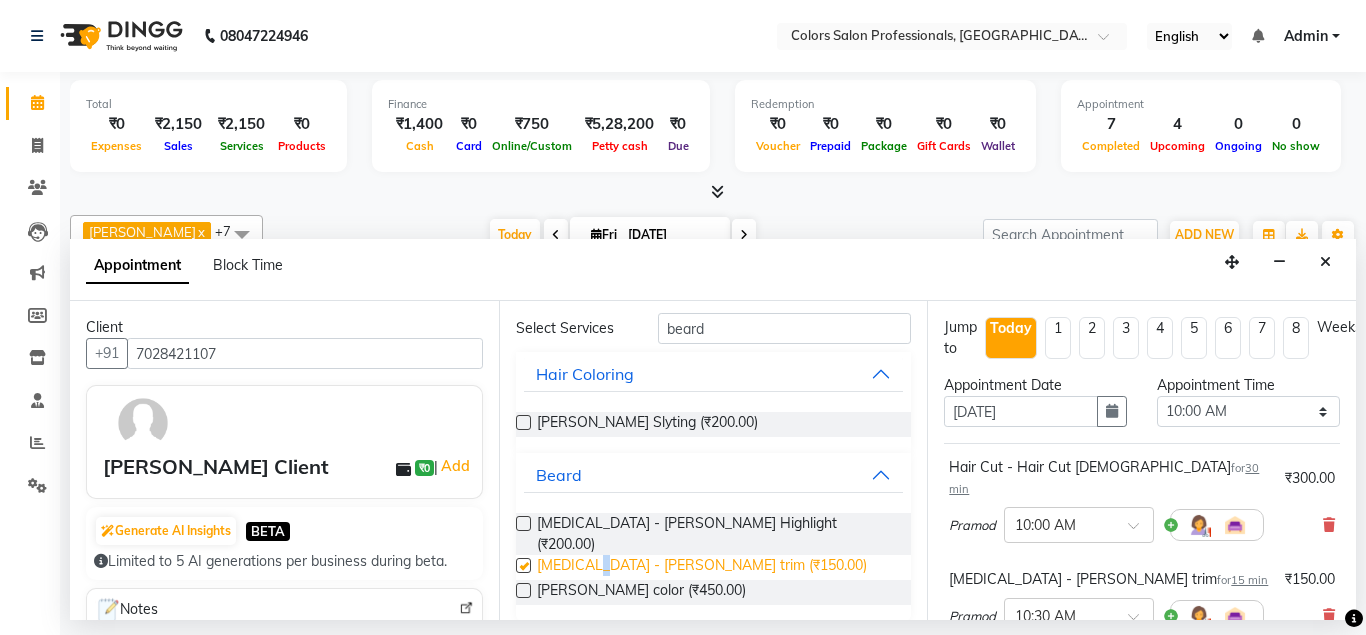 checkbox on "false" 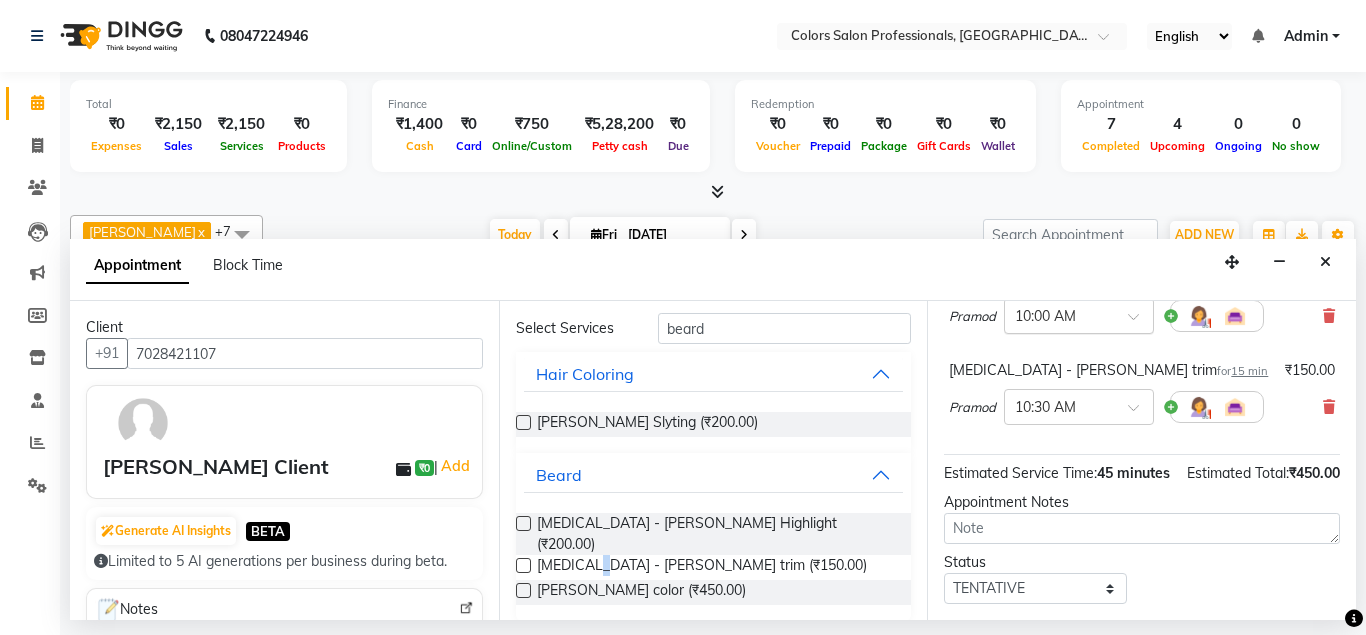 scroll, scrollTop: 298, scrollLeft: 0, axis: vertical 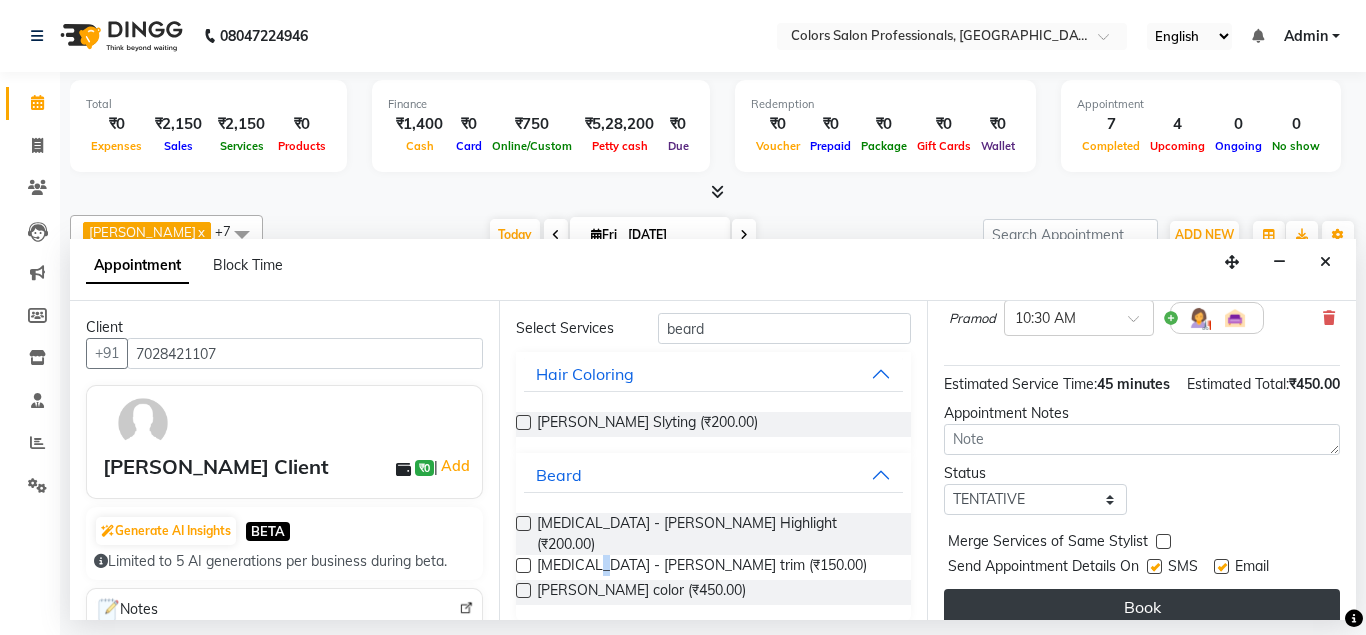 click on "Book" at bounding box center [1142, 607] 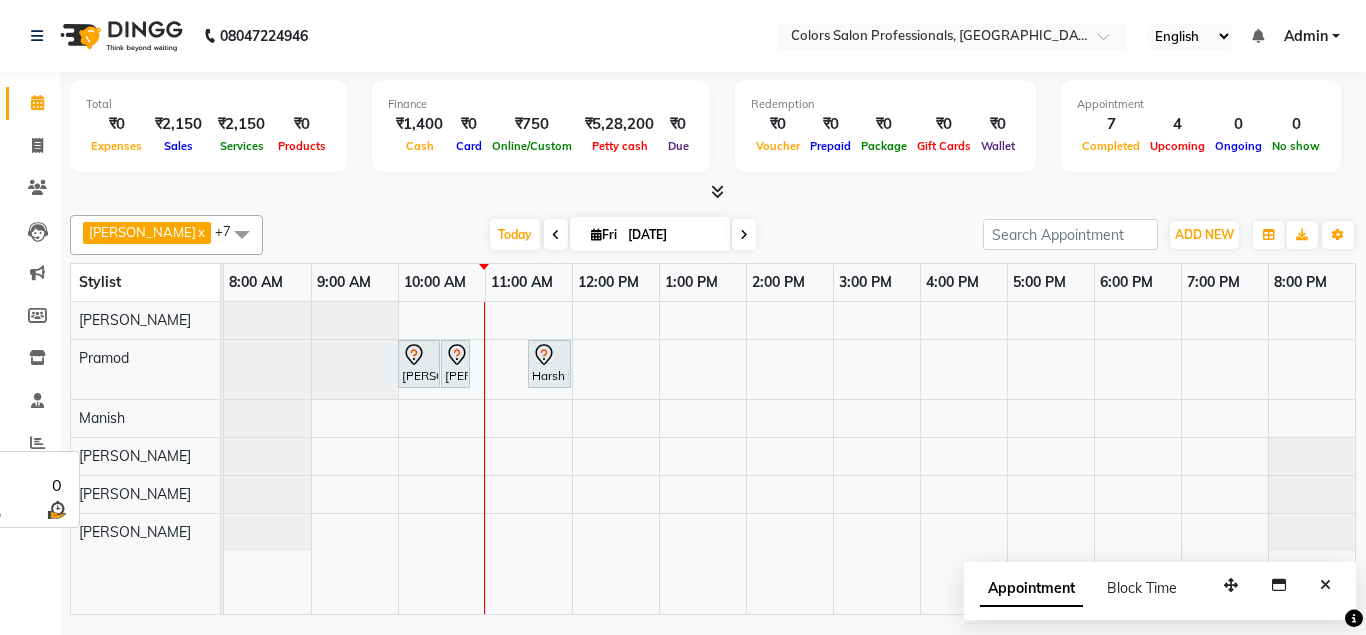 click on "Pramod" at bounding box center [104, 358] 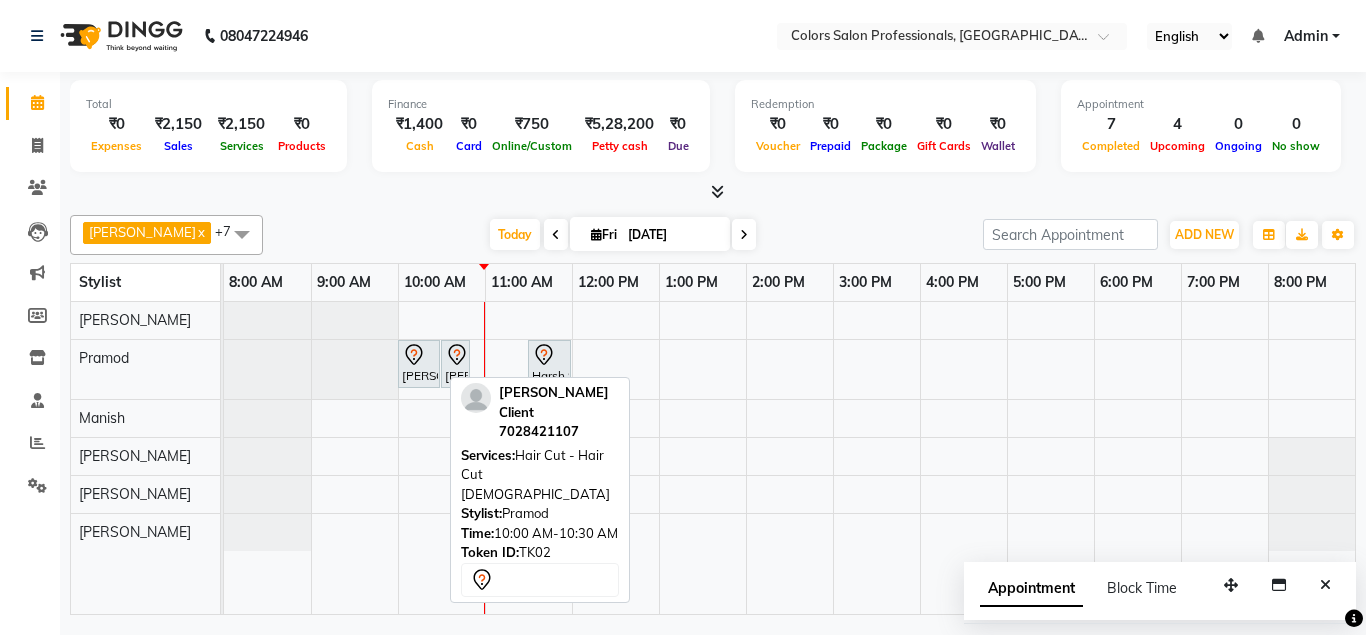 click at bounding box center [419, 355] 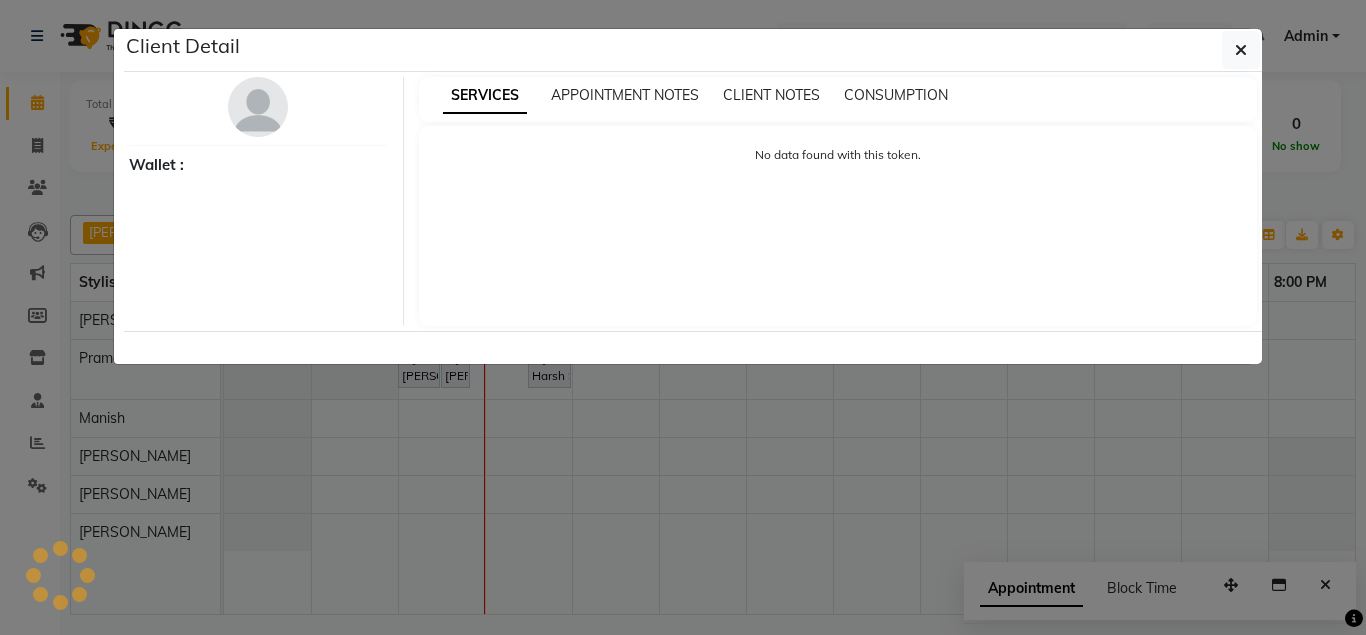 select on "7" 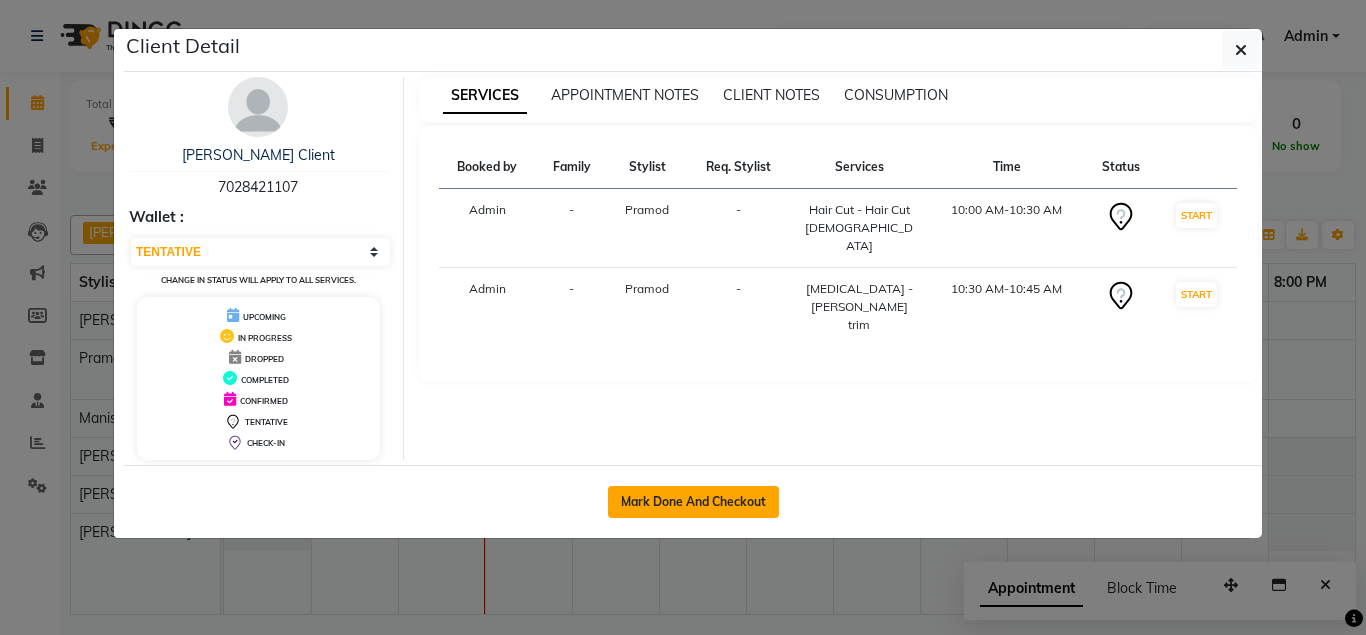 click on "Mark Done And Checkout" 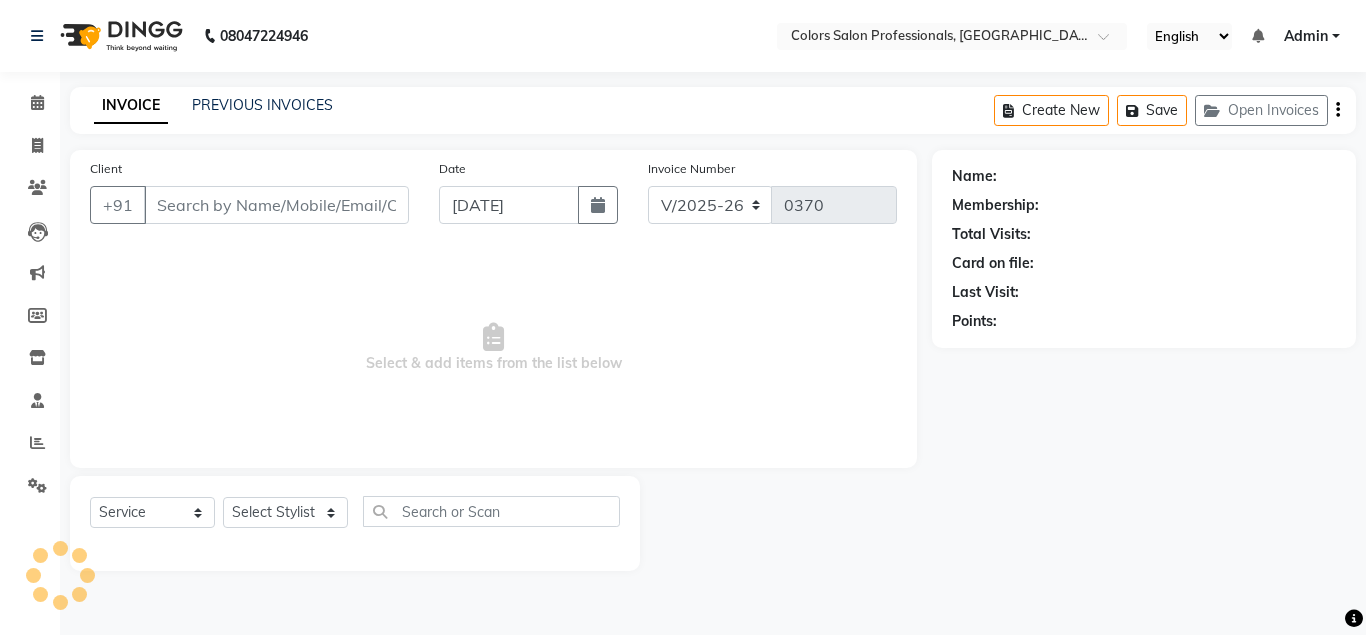 type on "7028421107" 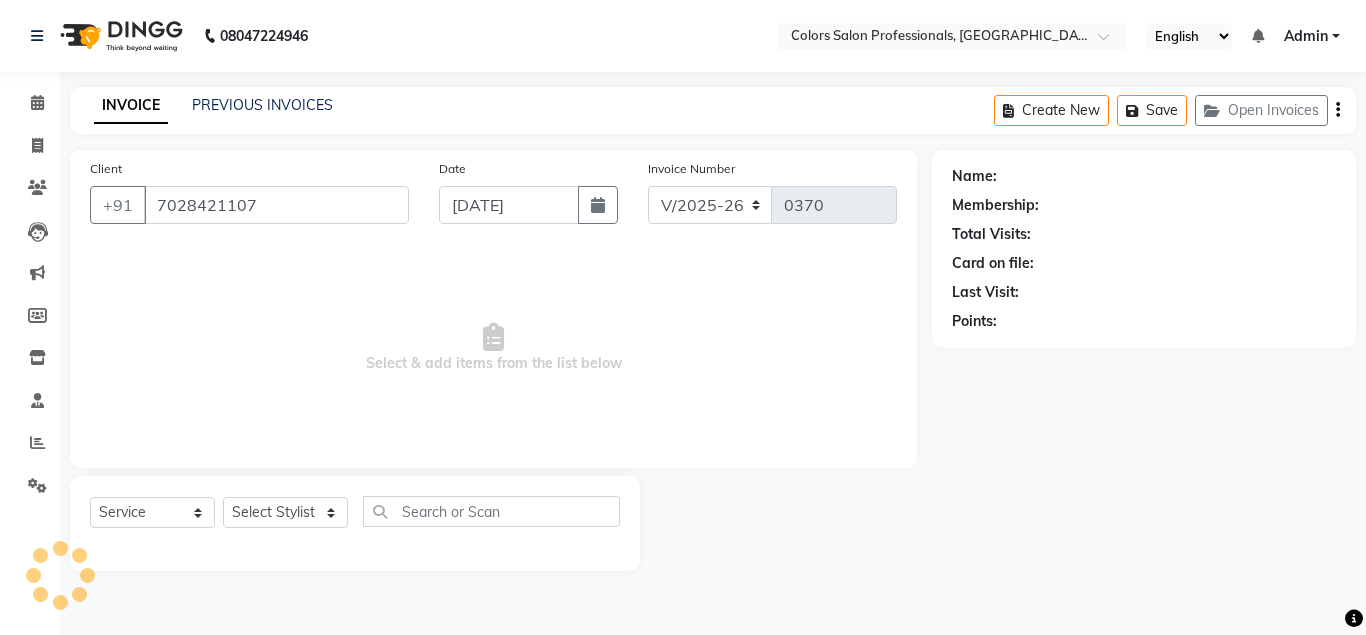 select on "60229" 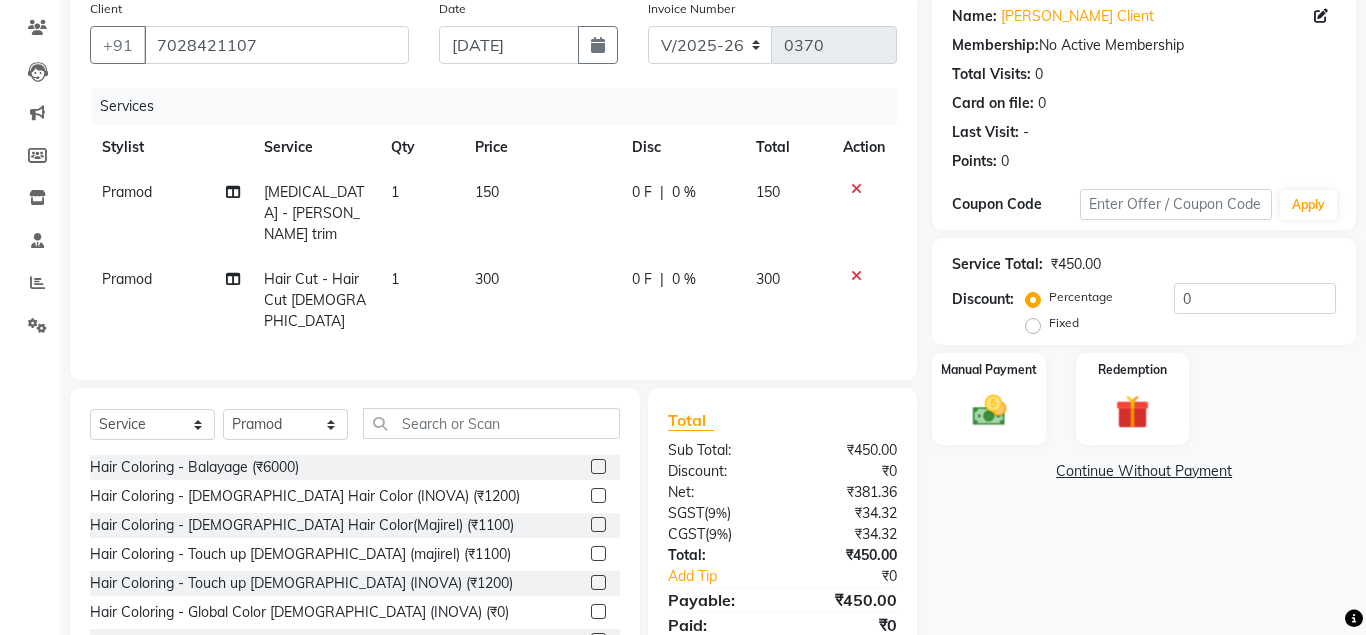 scroll, scrollTop: 196, scrollLeft: 0, axis: vertical 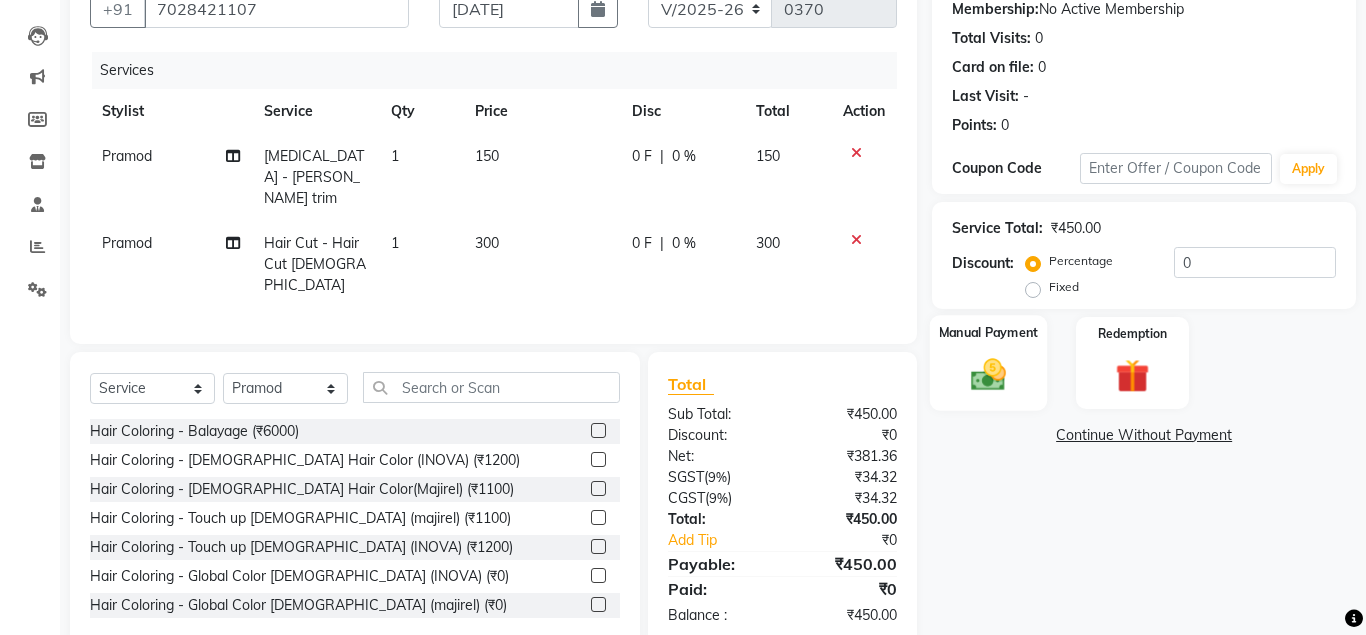 click 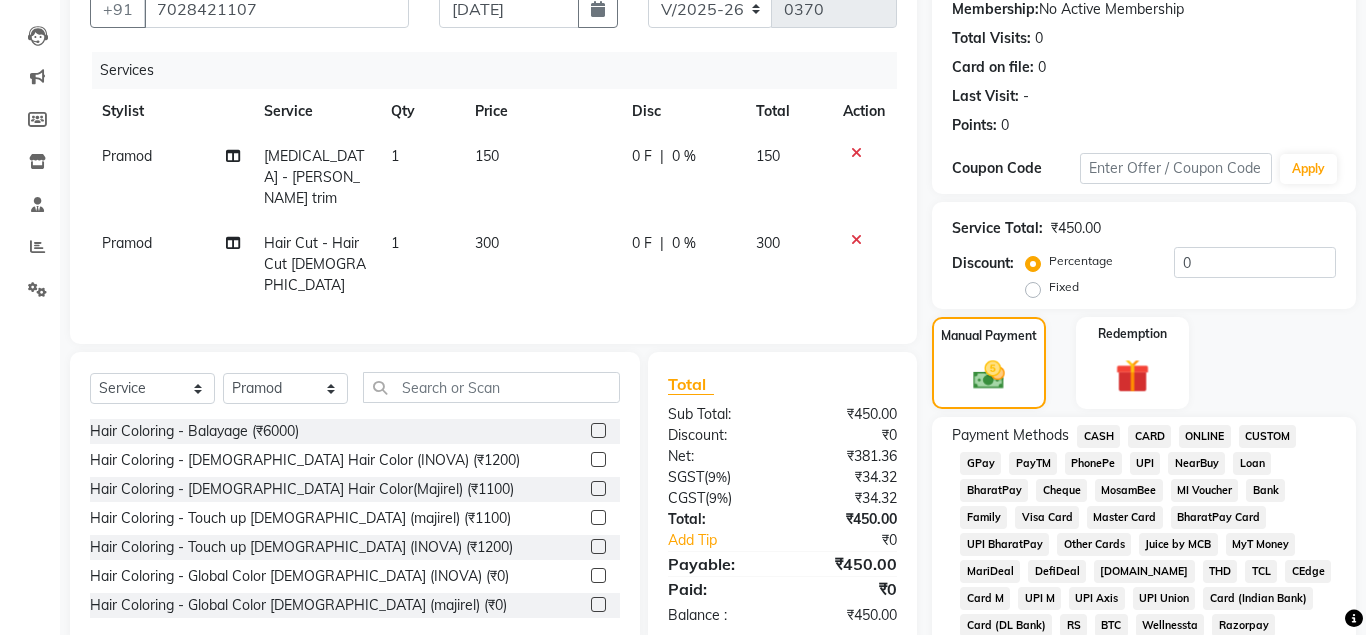 click on "ONLINE" 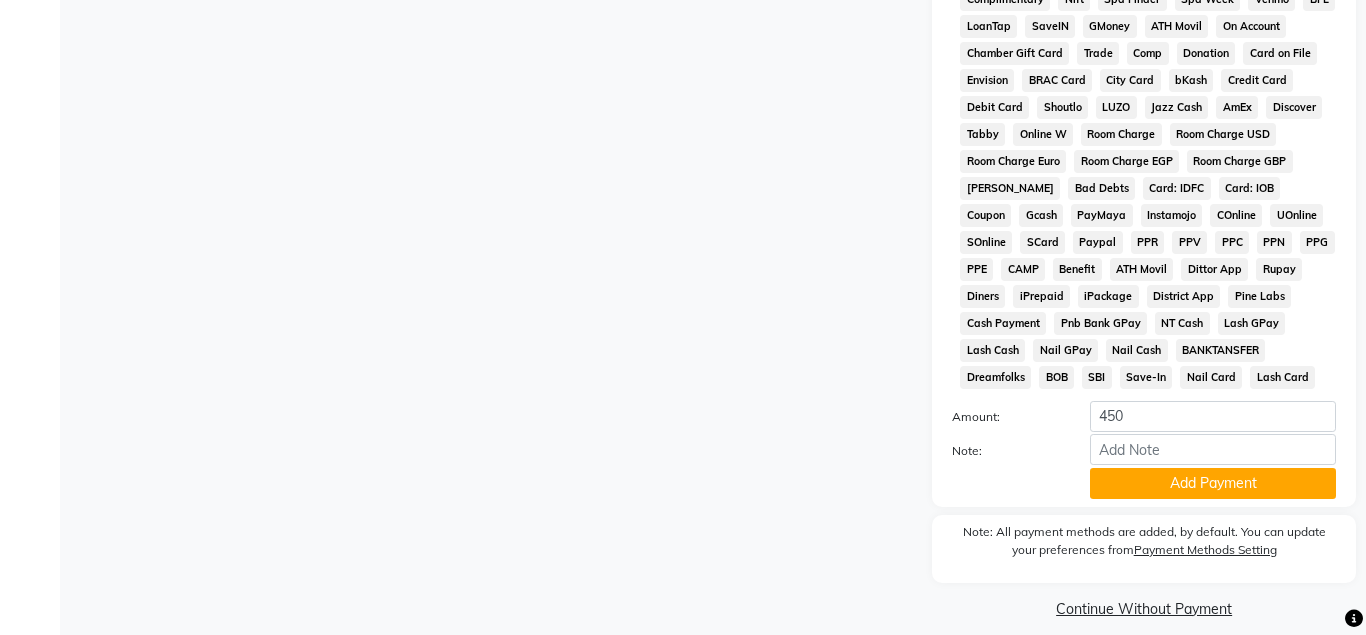 scroll, scrollTop: 867, scrollLeft: 0, axis: vertical 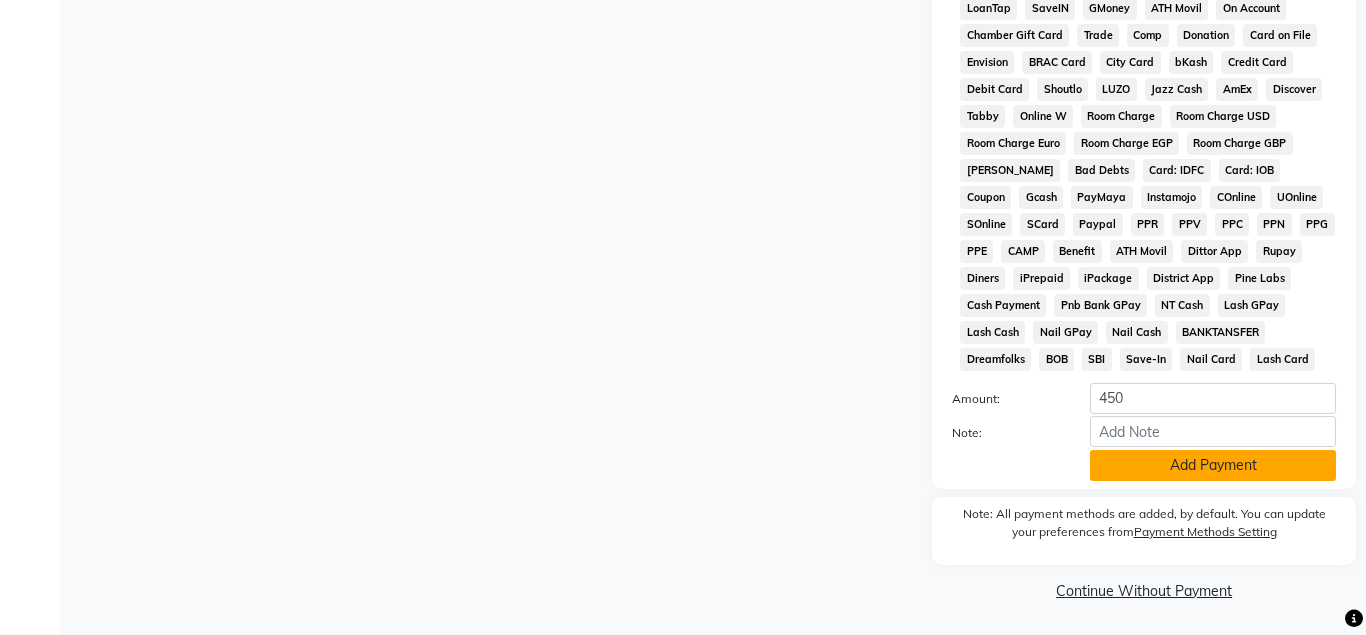 click on "Add Payment" 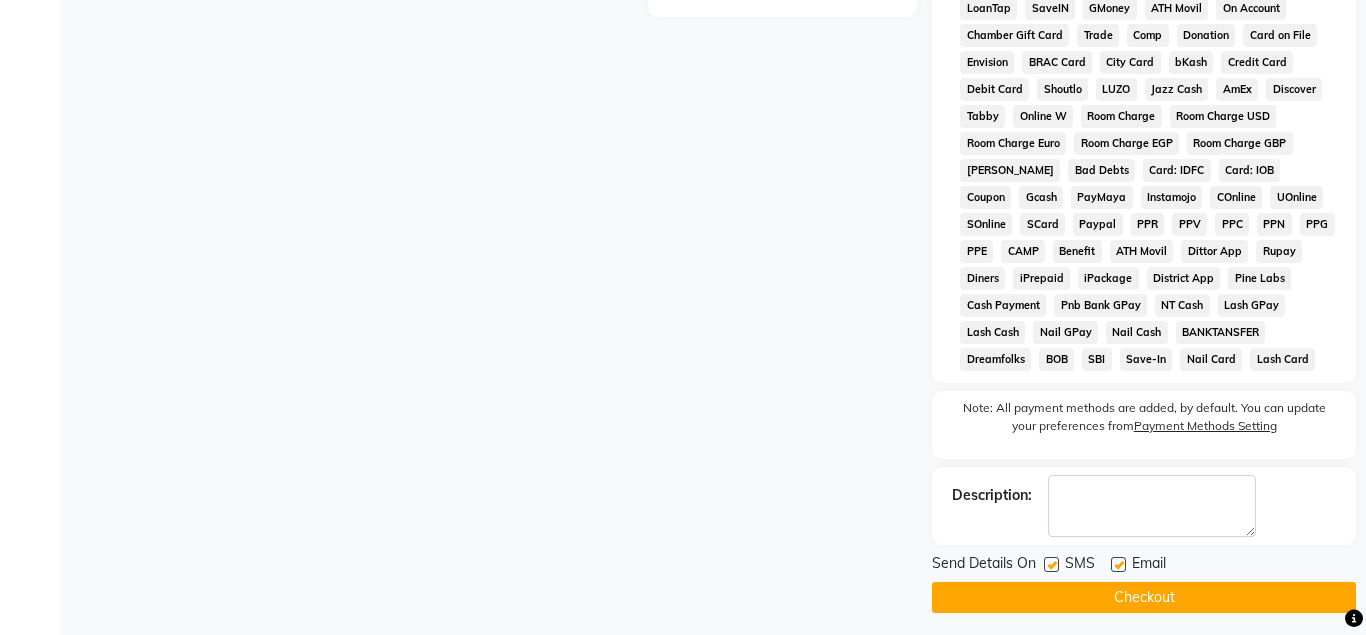 scroll, scrollTop: 875, scrollLeft: 0, axis: vertical 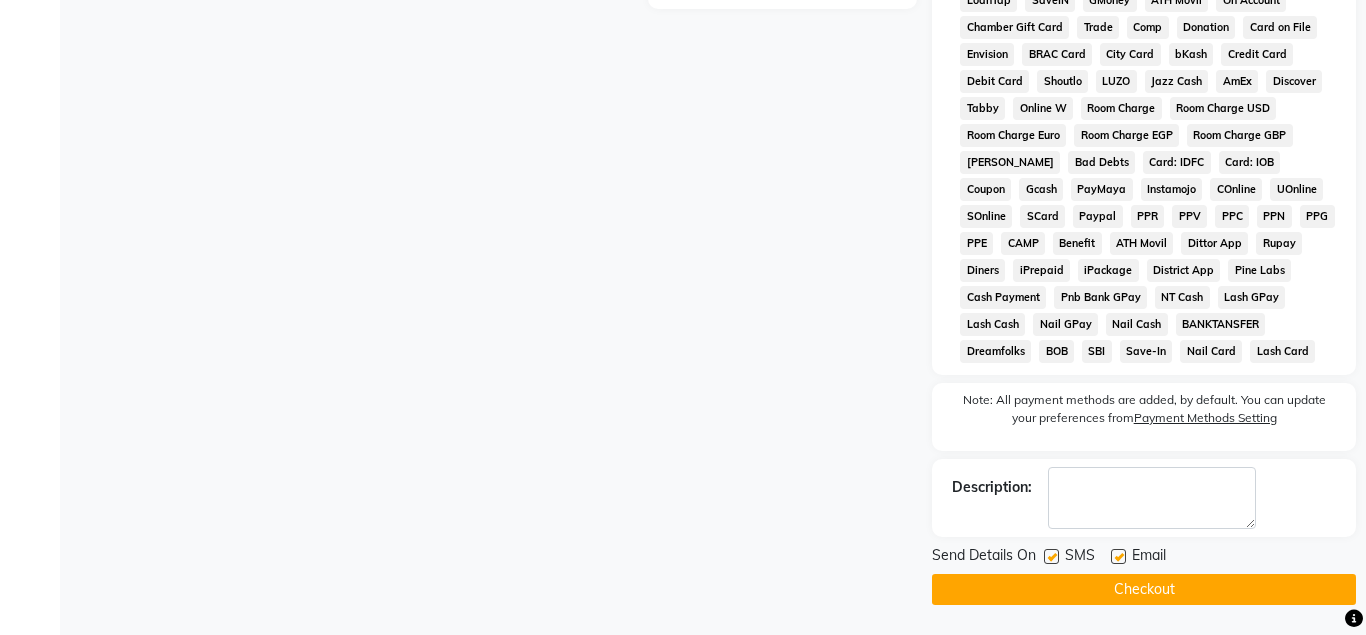 click on "Checkout" 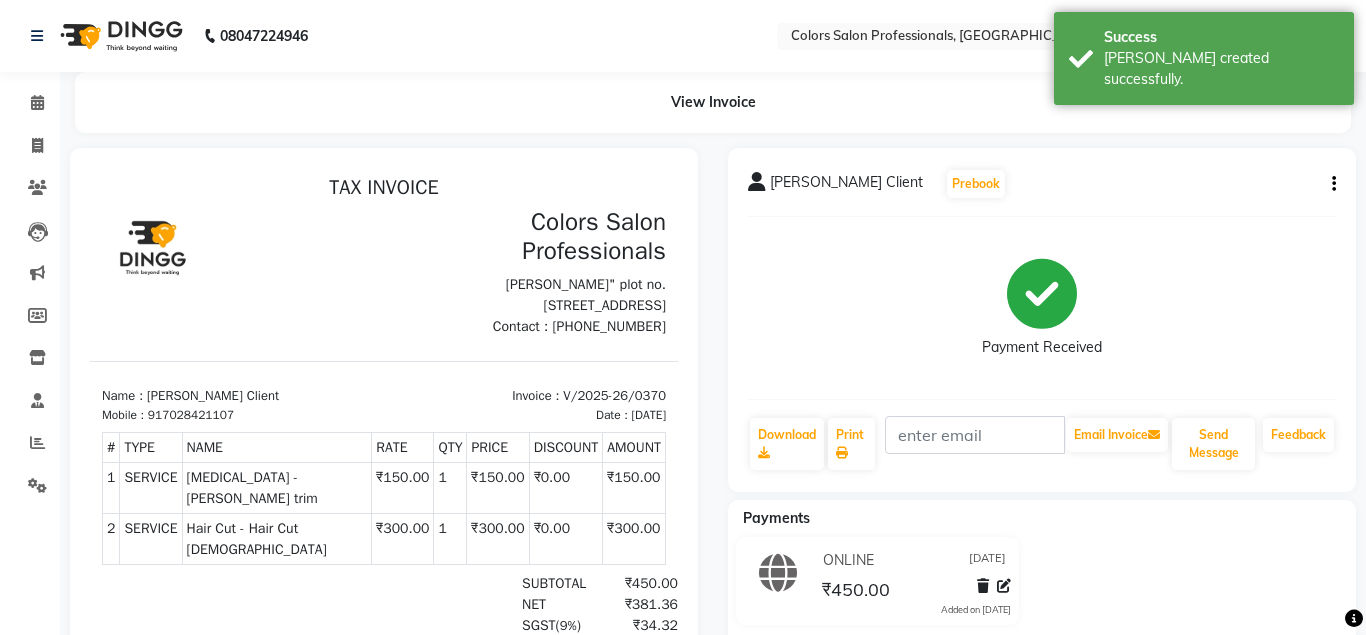 scroll, scrollTop: 0, scrollLeft: 0, axis: both 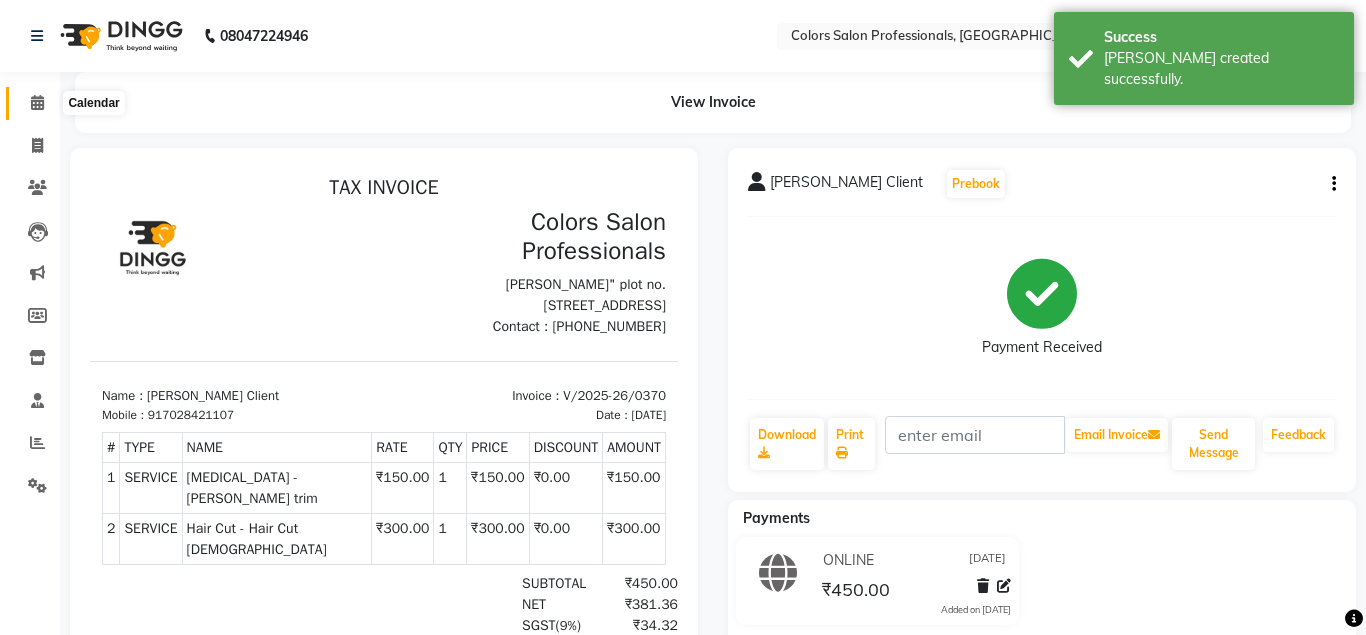 click 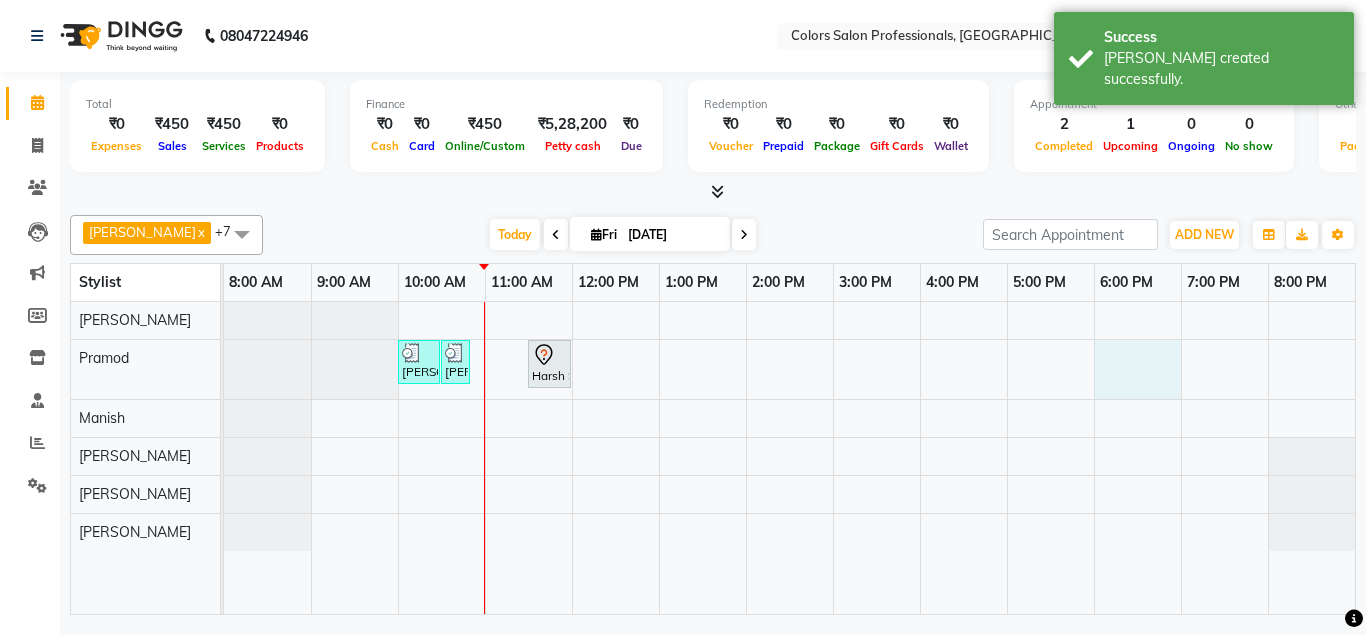 click on "[PERSON_NAME] Client, TK02, 10:00 AM-10:30 AM, Hair Cut - Hair Cut [DEMOGRAPHIC_DATA]     [PERSON_NAME] Client, TK02, 10:30 AM-10:45 AM, [MEDICAL_DATA] - [PERSON_NAME] trim             Harsh Sir, TK01, 11:30 AM-12:00 PM, Hair Cut - Hair Cut [DEMOGRAPHIC_DATA]" at bounding box center [789, 458] 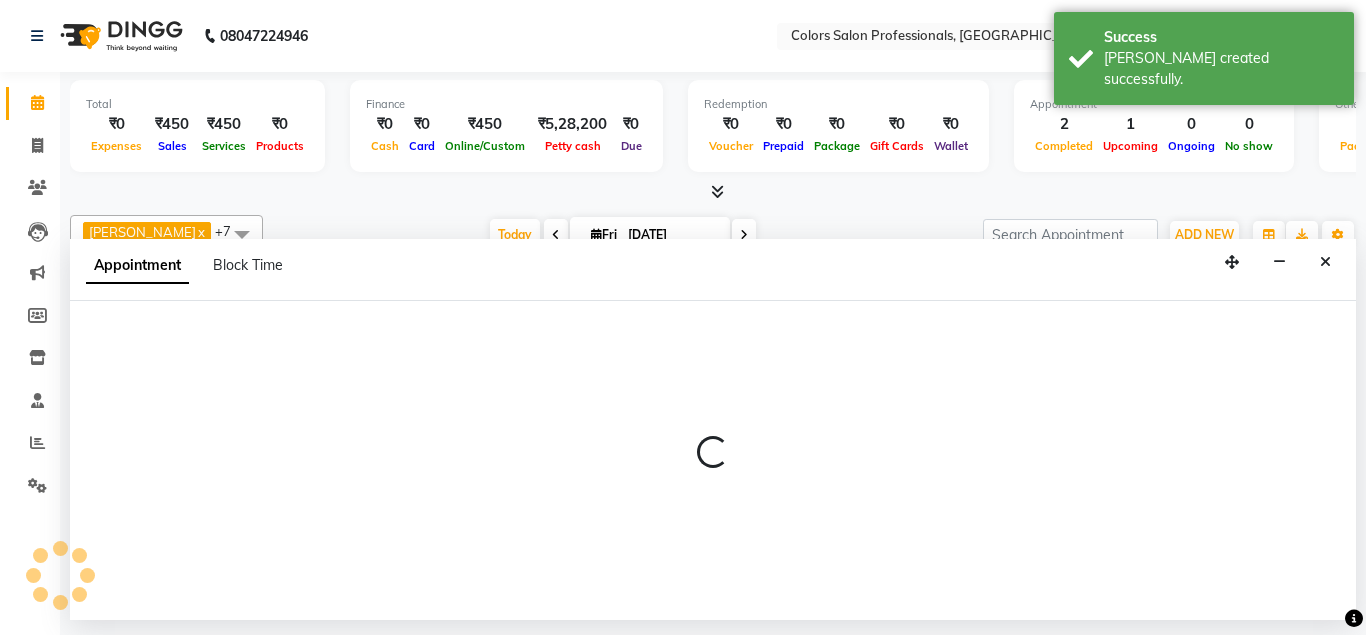 select on "60229" 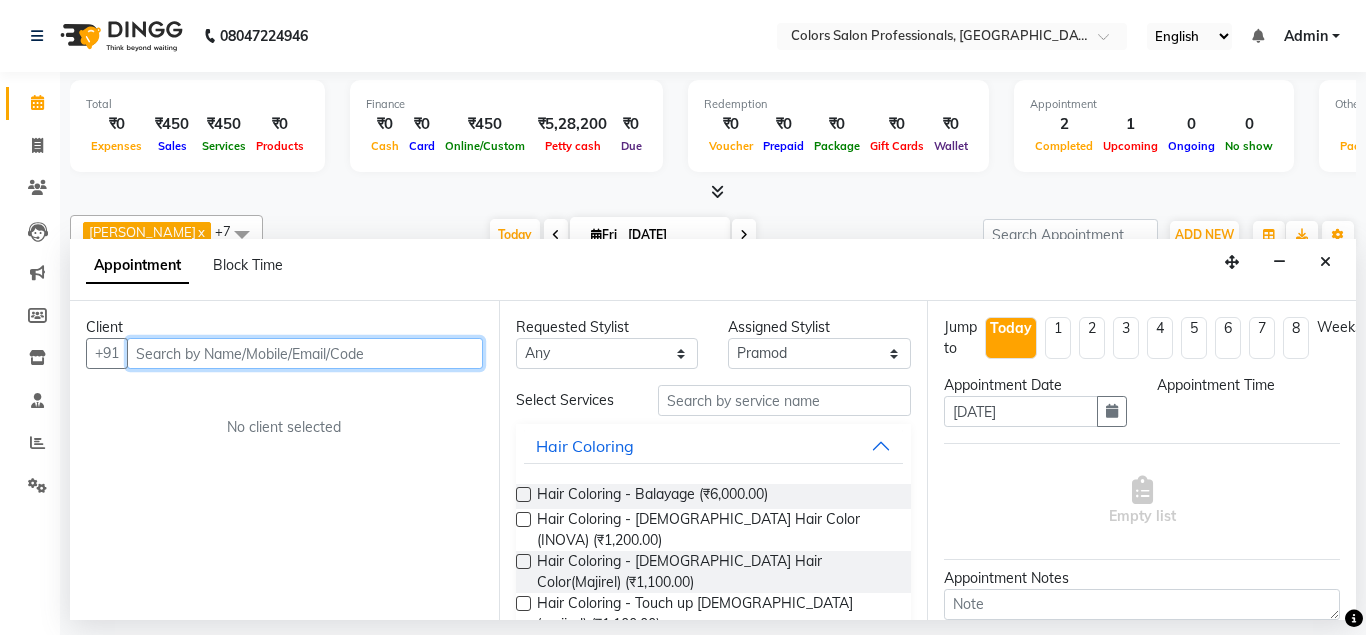 select on "1080" 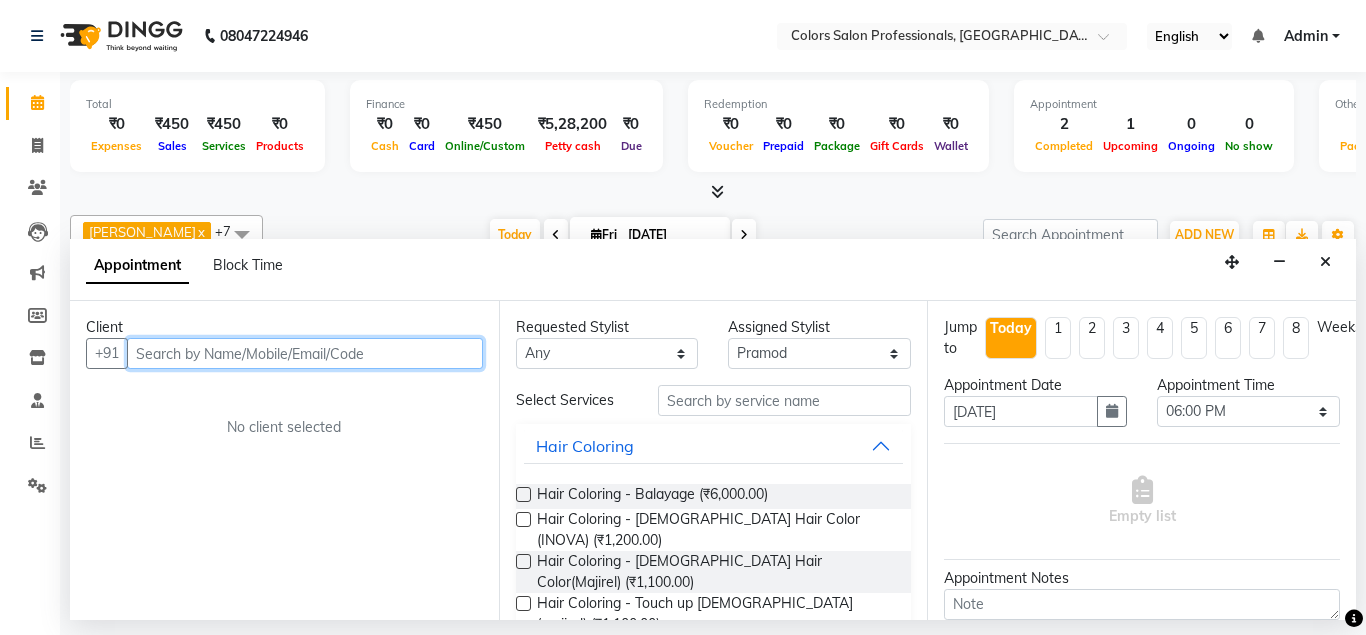 click at bounding box center (305, 353) 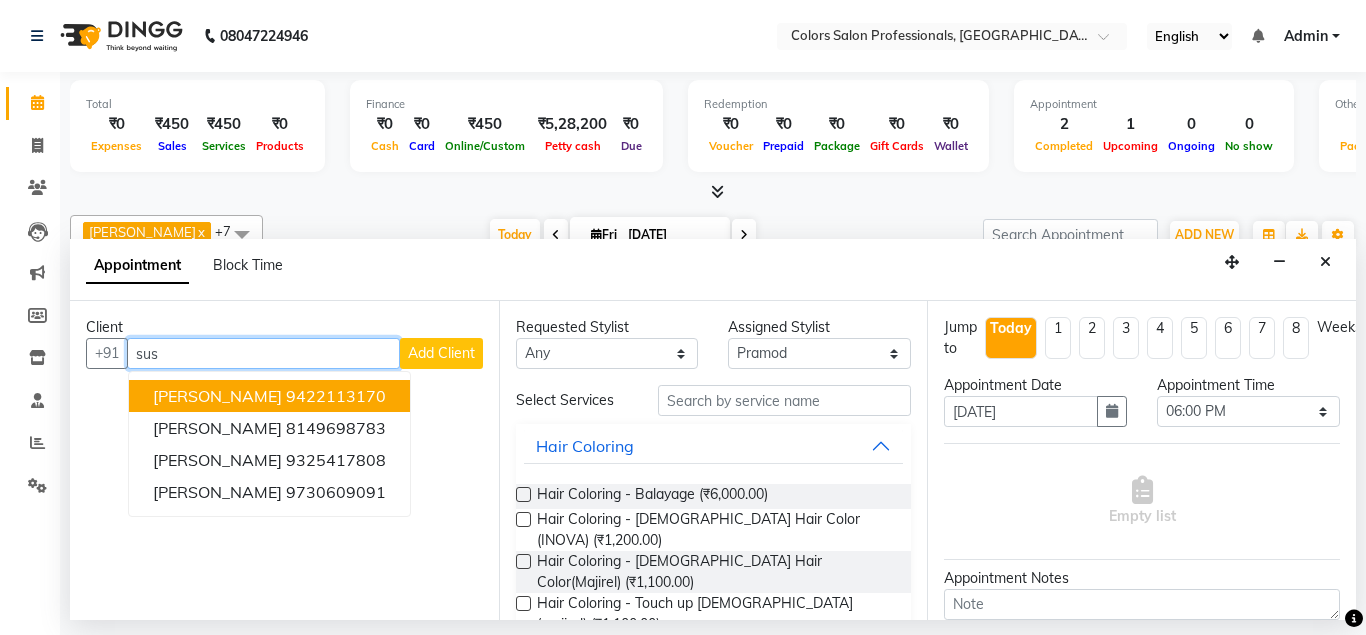 click on "9422113170" at bounding box center [336, 396] 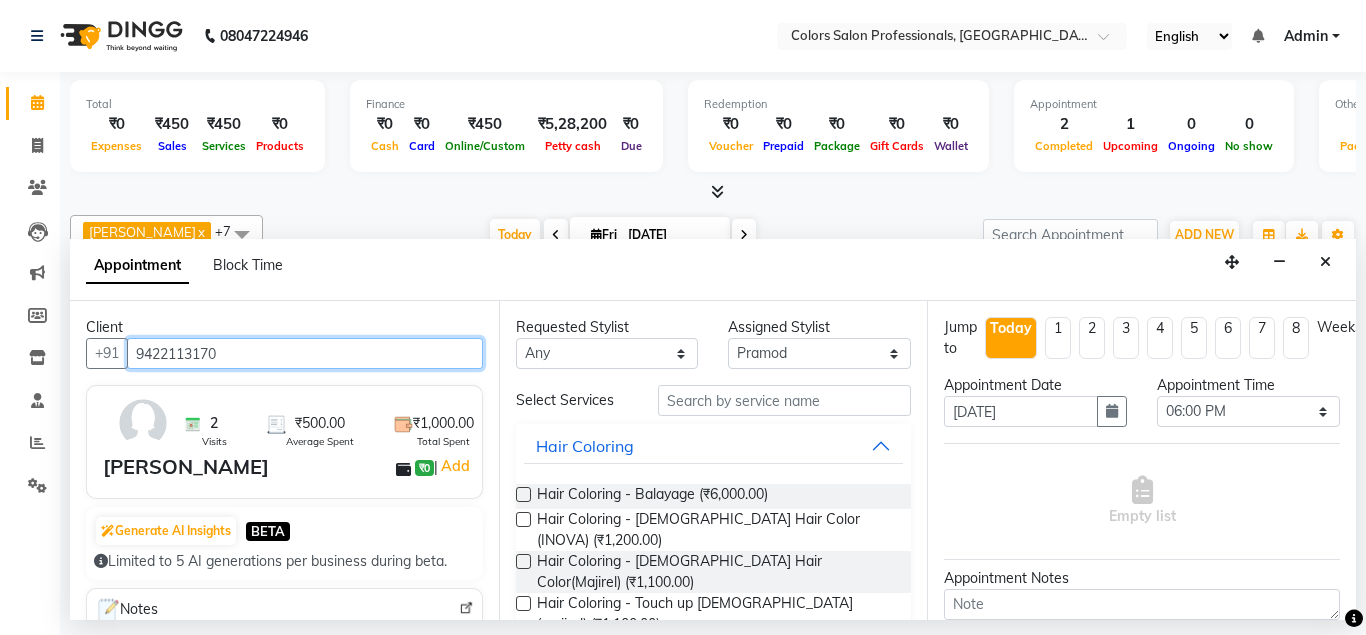type on "9422113170" 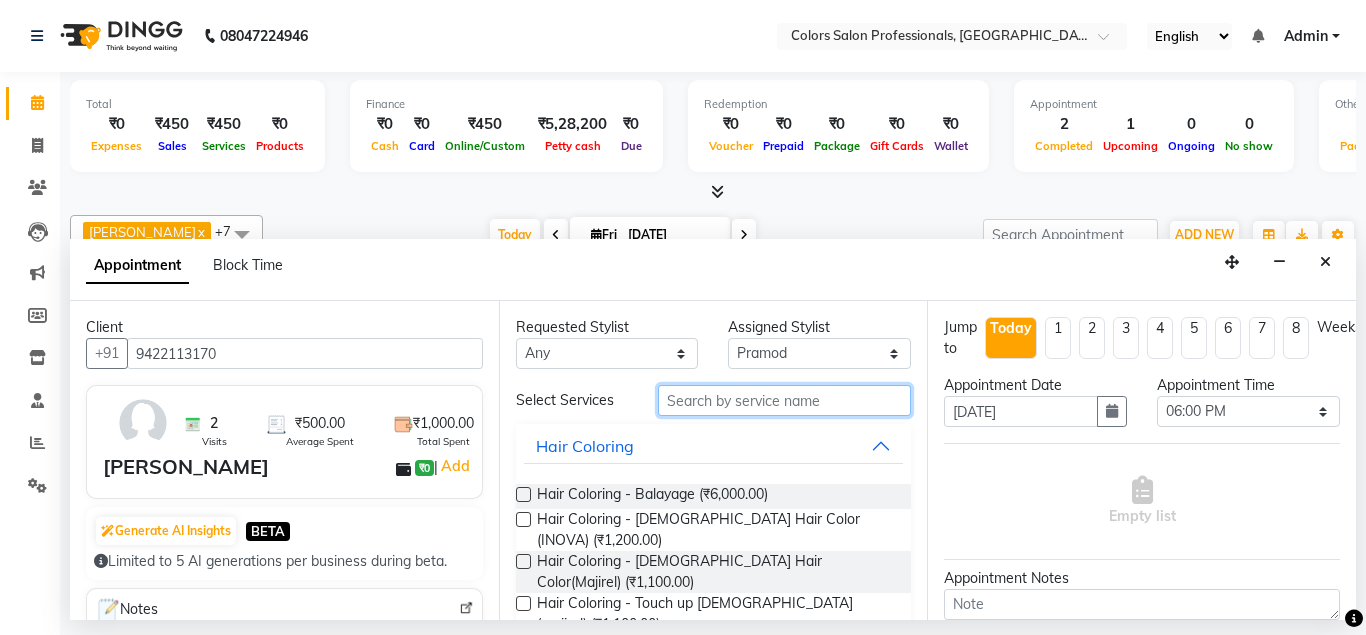 click at bounding box center [785, 400] 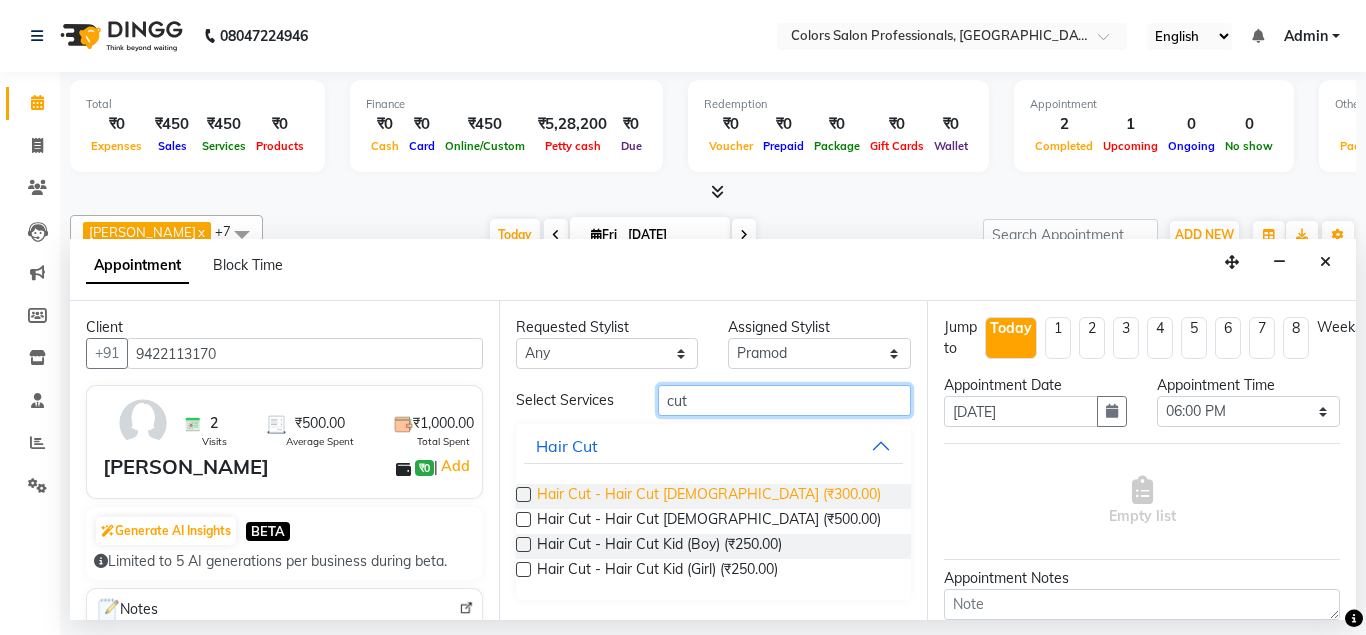 type on "cut" 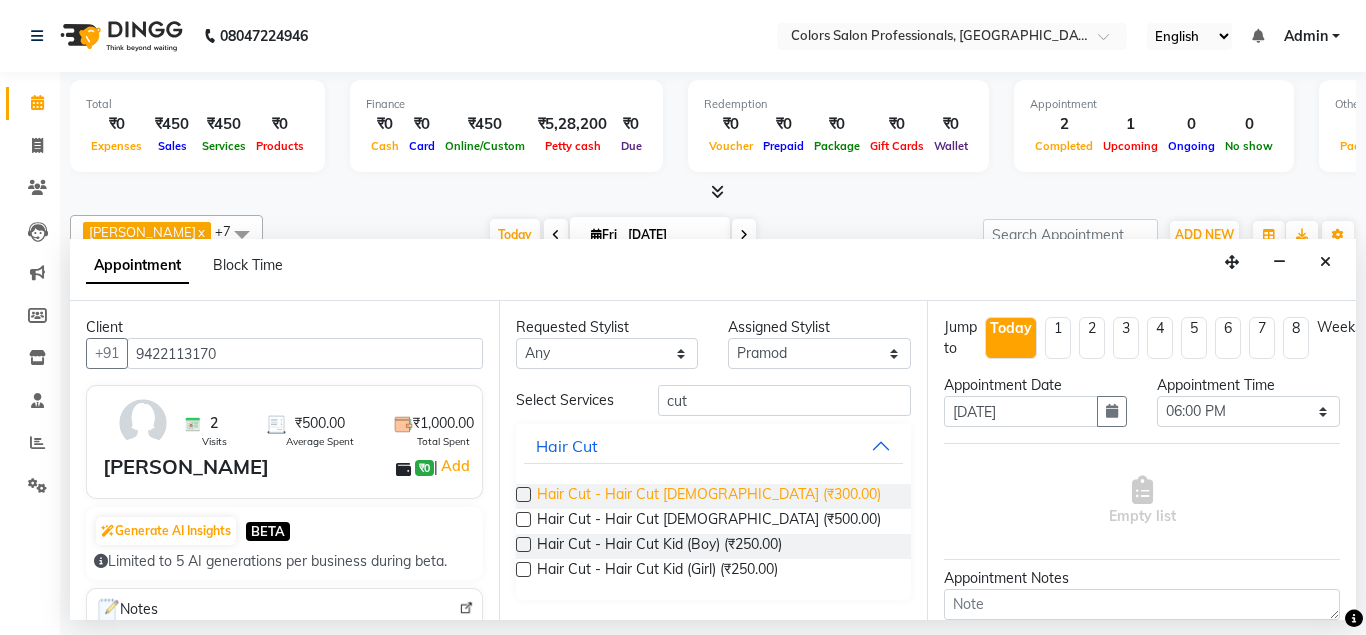 click on "Hair Cut - Hair Cut [DEMOGRAPHIC_DATA] (₹300.00)" at bounding box center [709, 496] 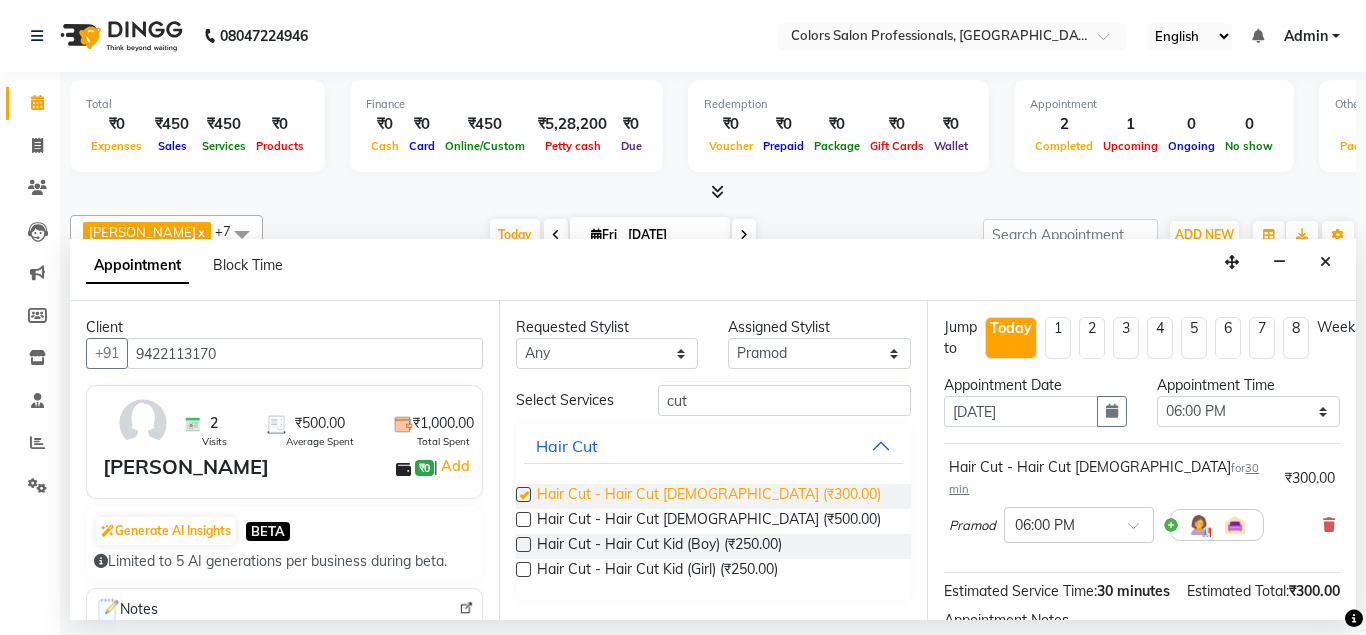 checkbox on "false" 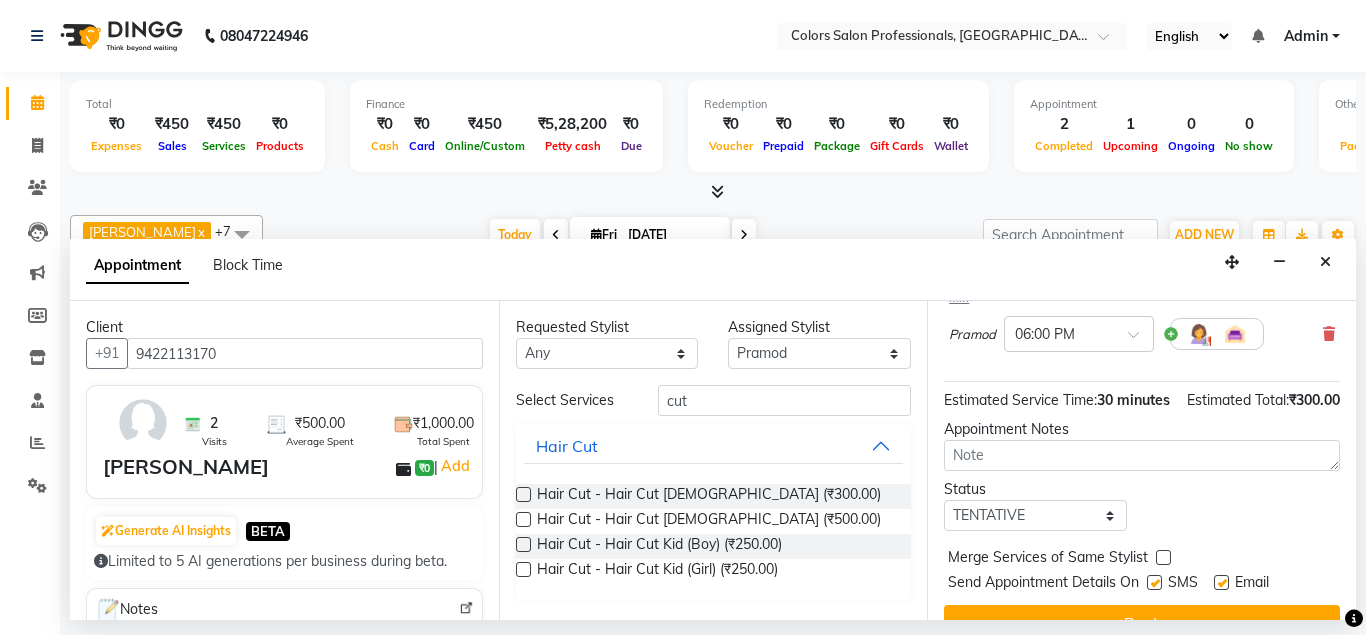 scroll, scrollTop: 207, scrollLeft: 0, axis: vertical 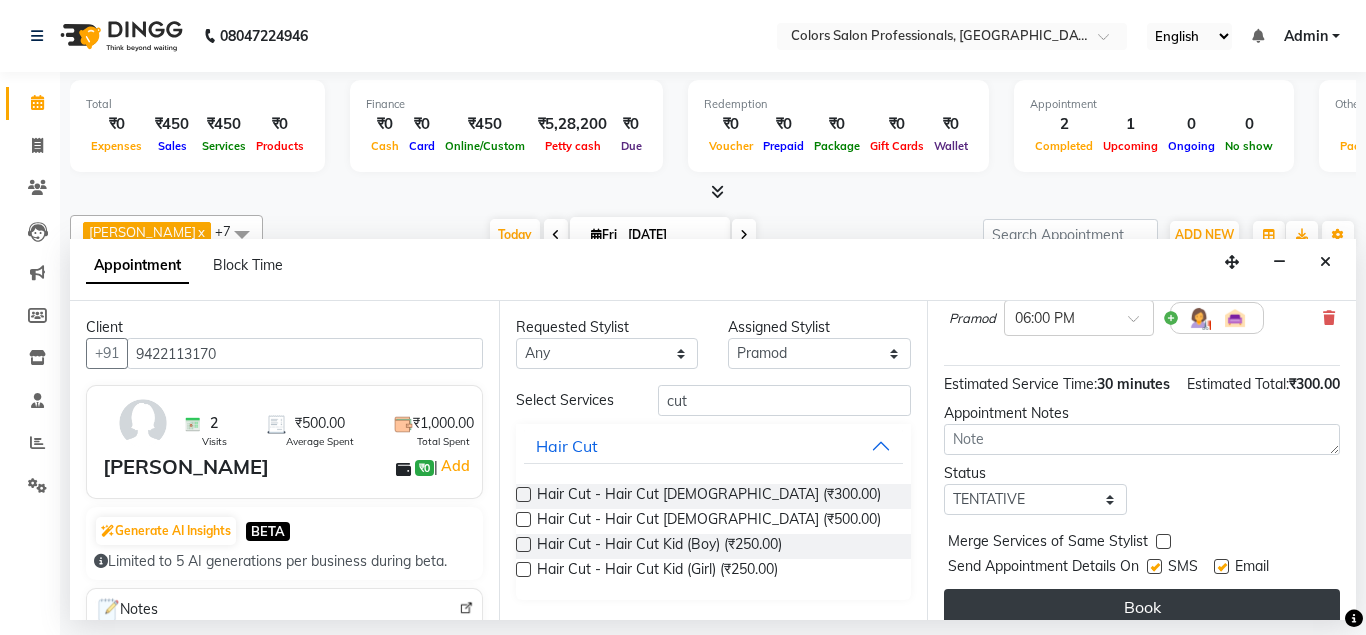 click on "Book" at bounding box center [1142, 607] 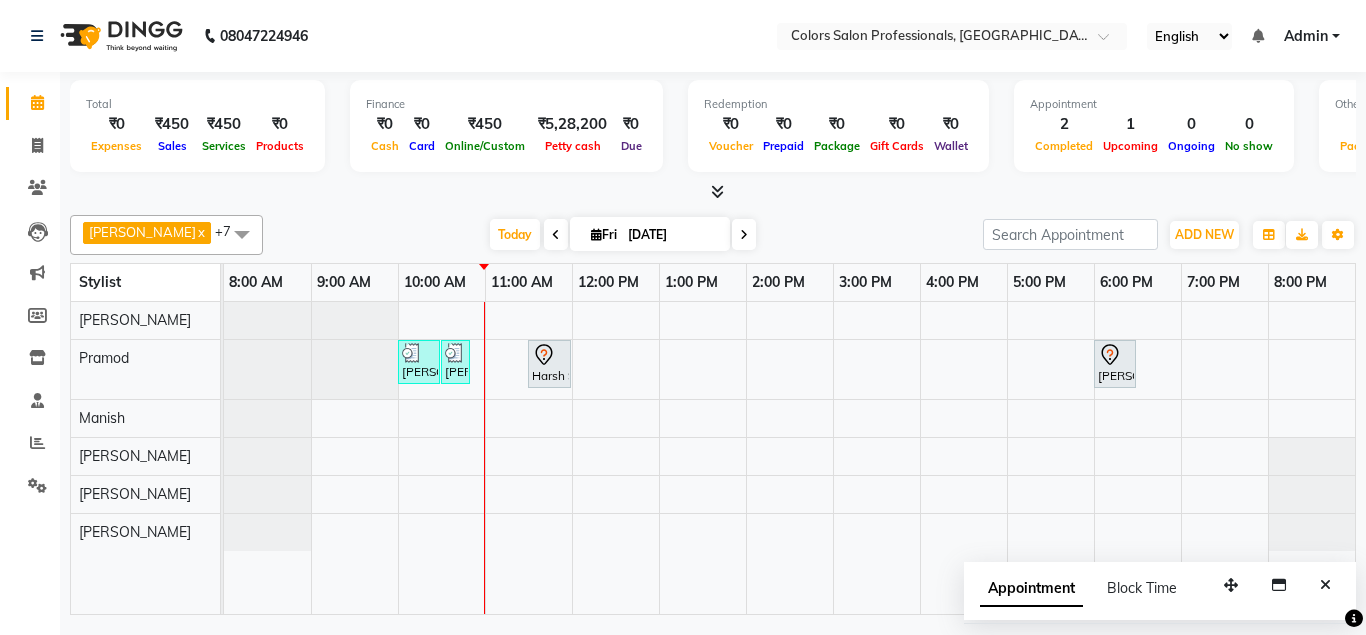 click on "[PERSON_NAME] Client, TK02, 10:00 AM-10:30 AM, Hair Cut - Hair Cut [DEMOGRAPHIC_DATA]     [PERSON_NAME] Client, TK02, 10:30 AM-10:45 AM, [MEDICAL_DATA] - [PERSON_NAME] trim             Harsh Sir, TK01, 11:30 AM-12:00 PM, Hair Cut - Hair Cut [DEMOGRAPHIC_DATA]             [PERSON_NAME] Maam, TK03, 06:00 PM-06:30 PM, Hair Cut - Hair Cut [DEMOGRAPHIC_DATA]" at bounding box center (789, 458) 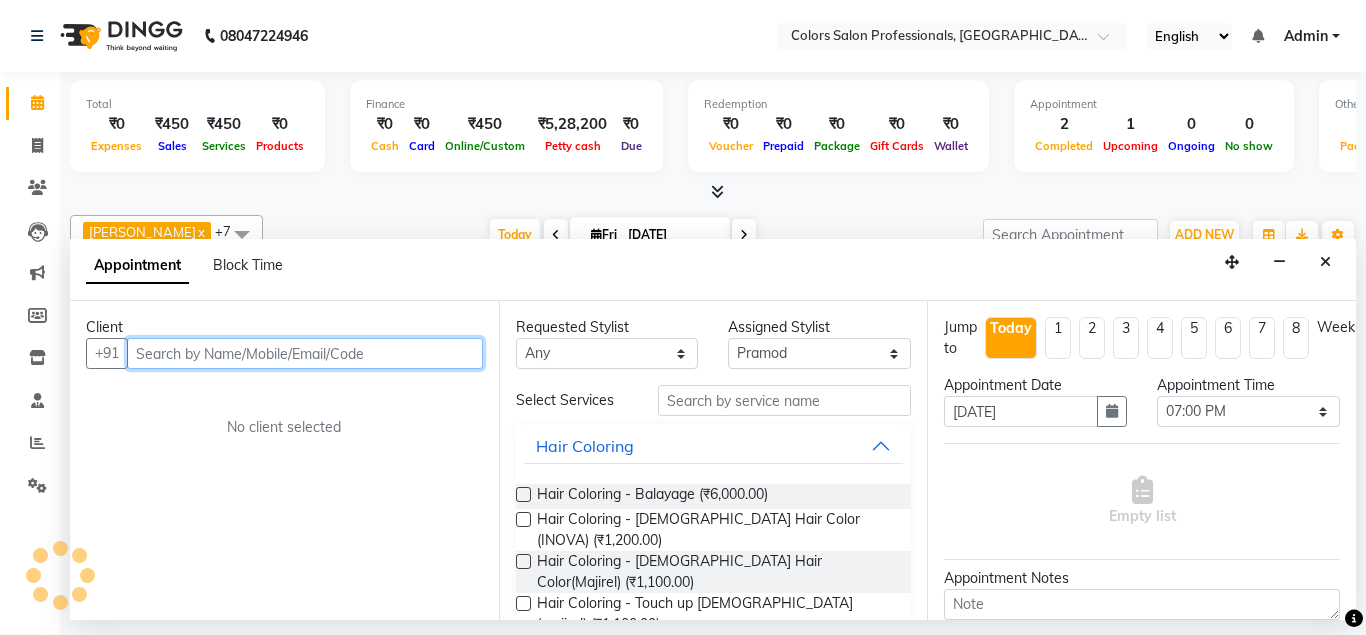 click at bounding box center [305, 353] 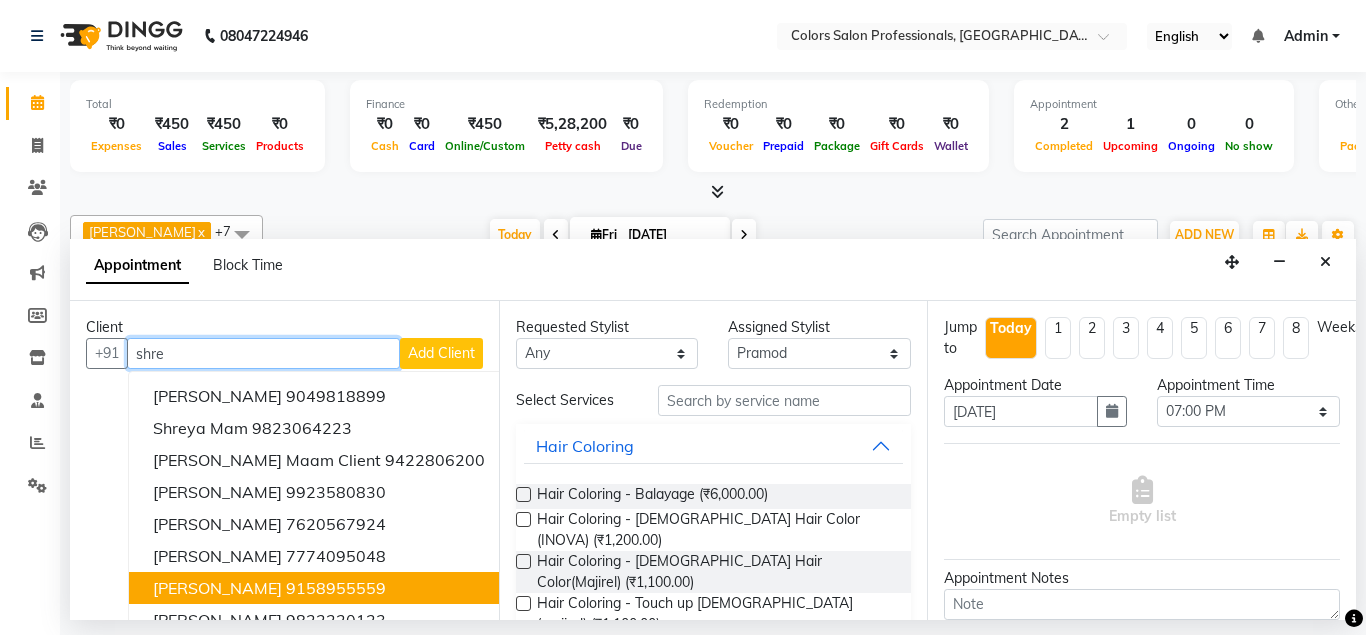 click on "[PERSON_NAME]" at bounding box center [217, 588] 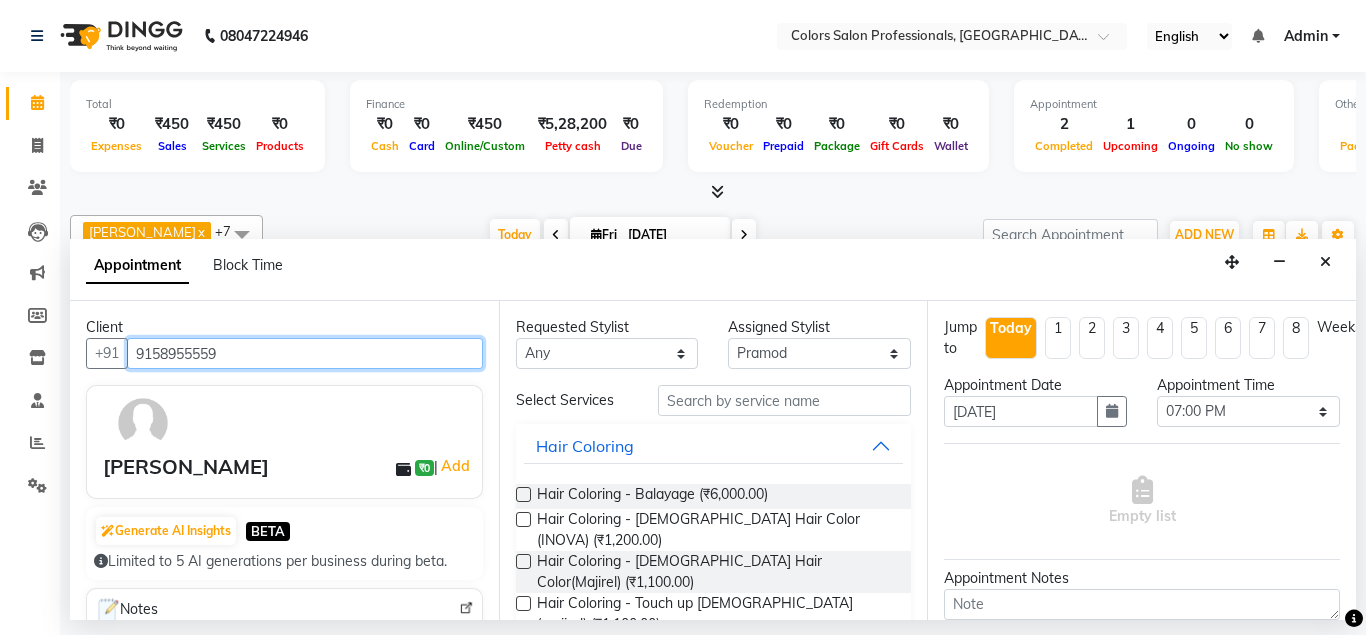 type on "9158955559" 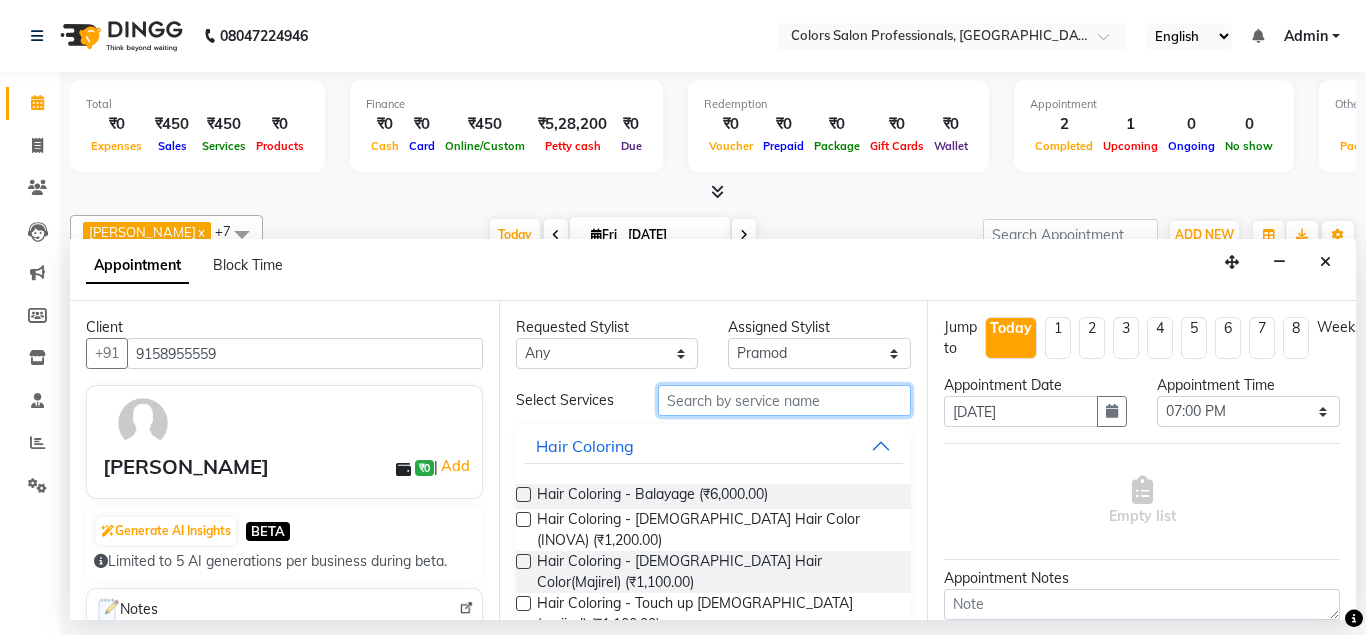 click at bounding box center [785, 400] 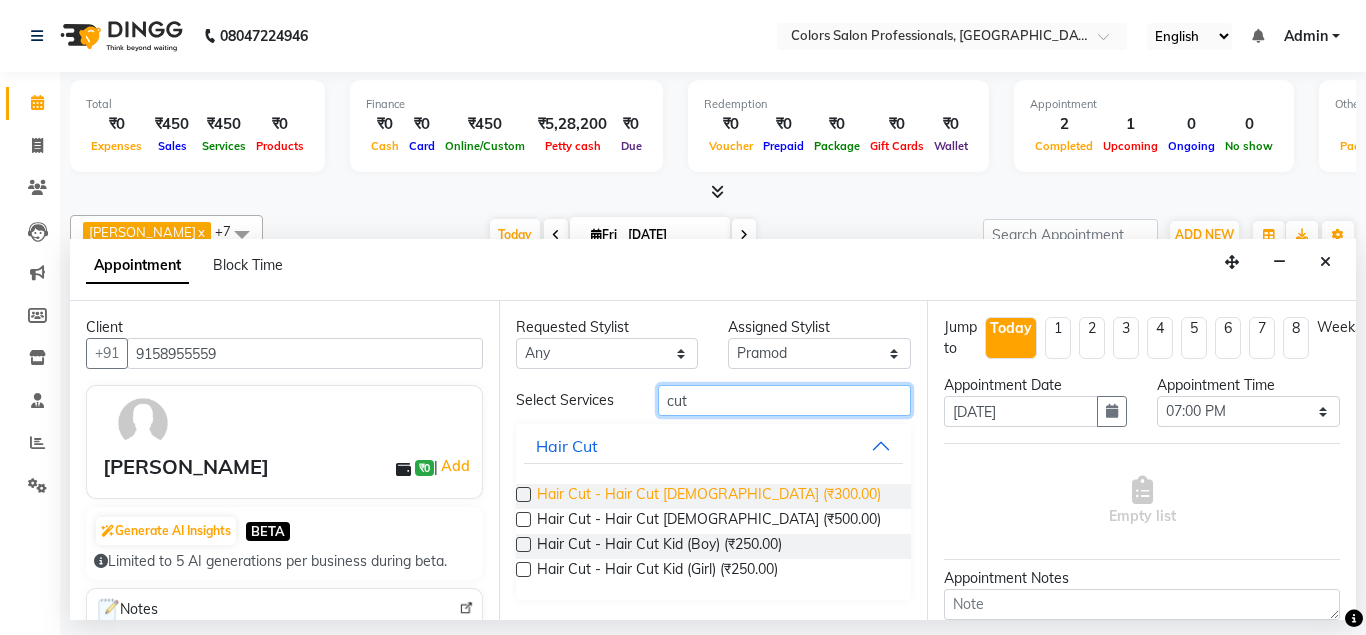 type on "cut" 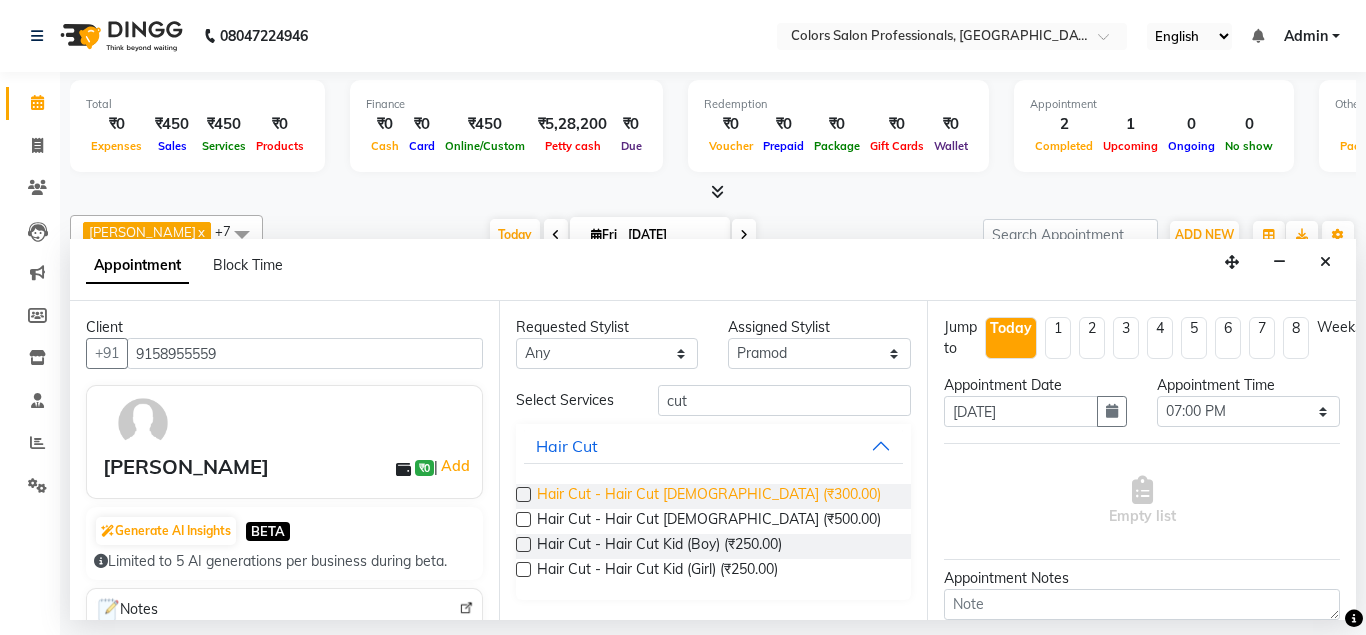 click on "Hair Cut - Hair Cut [DEMOGRAPHIC_DATA] (₹300.00)" at bounding box center (709, 496) 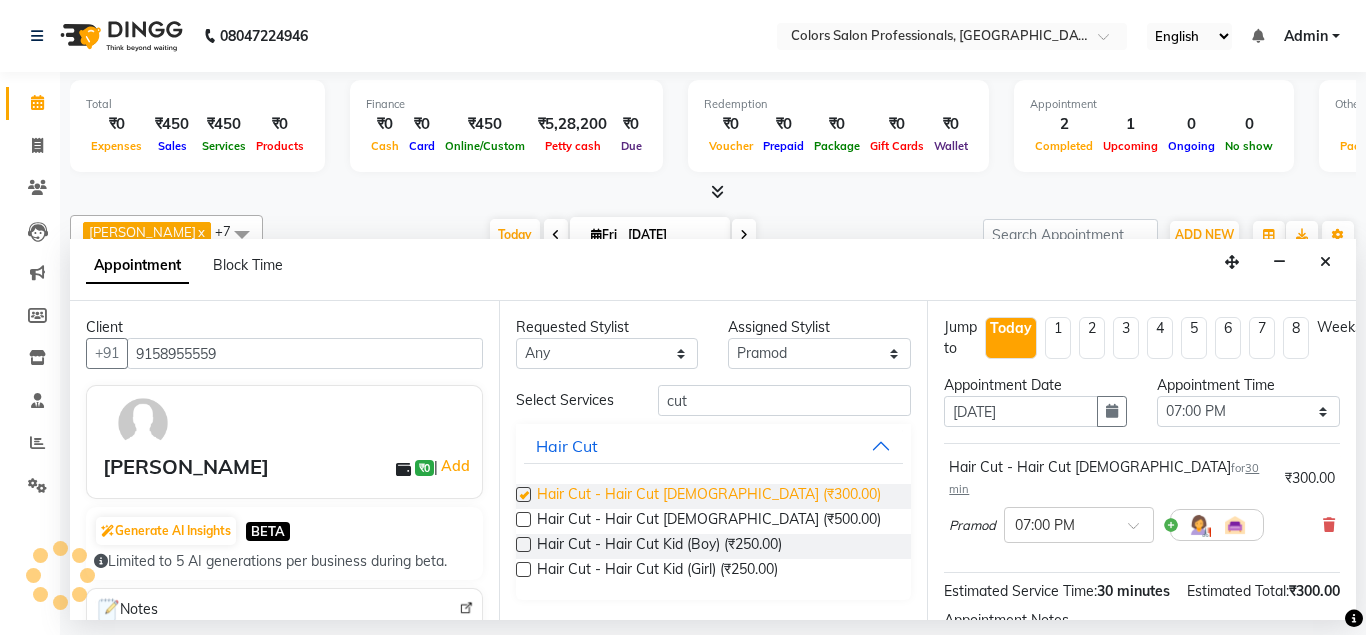 checkbox on "false" 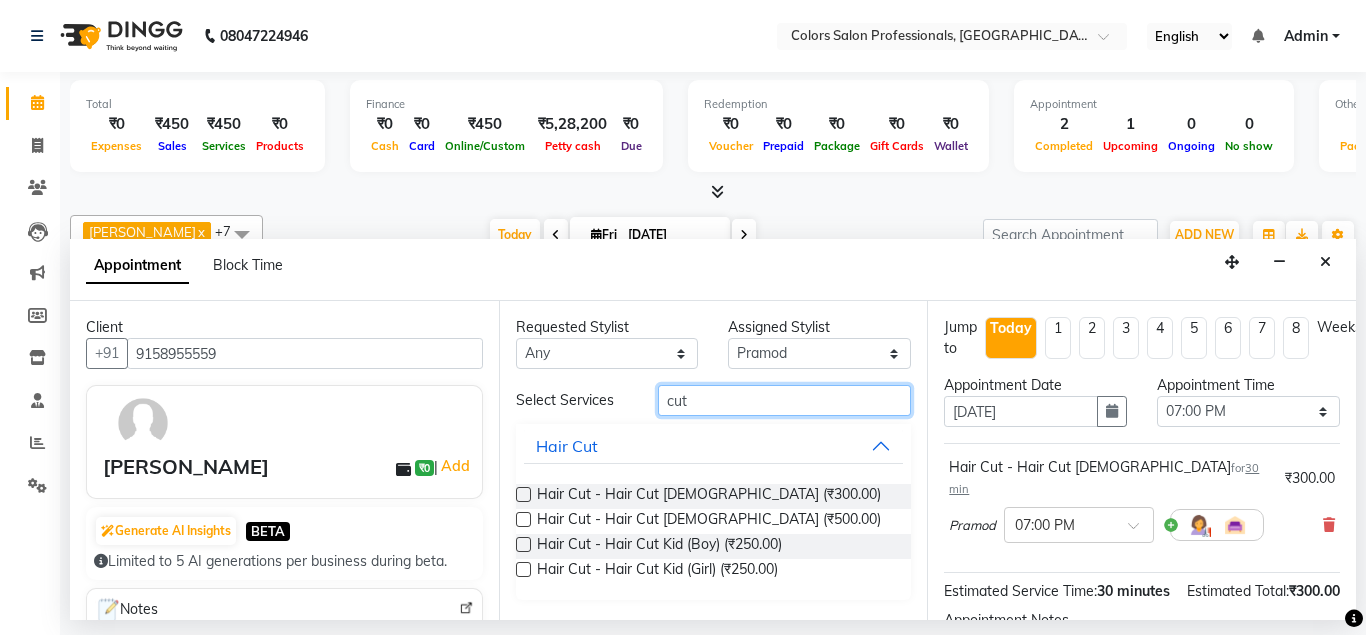 click on "cut" at bounding box center (785, 400) 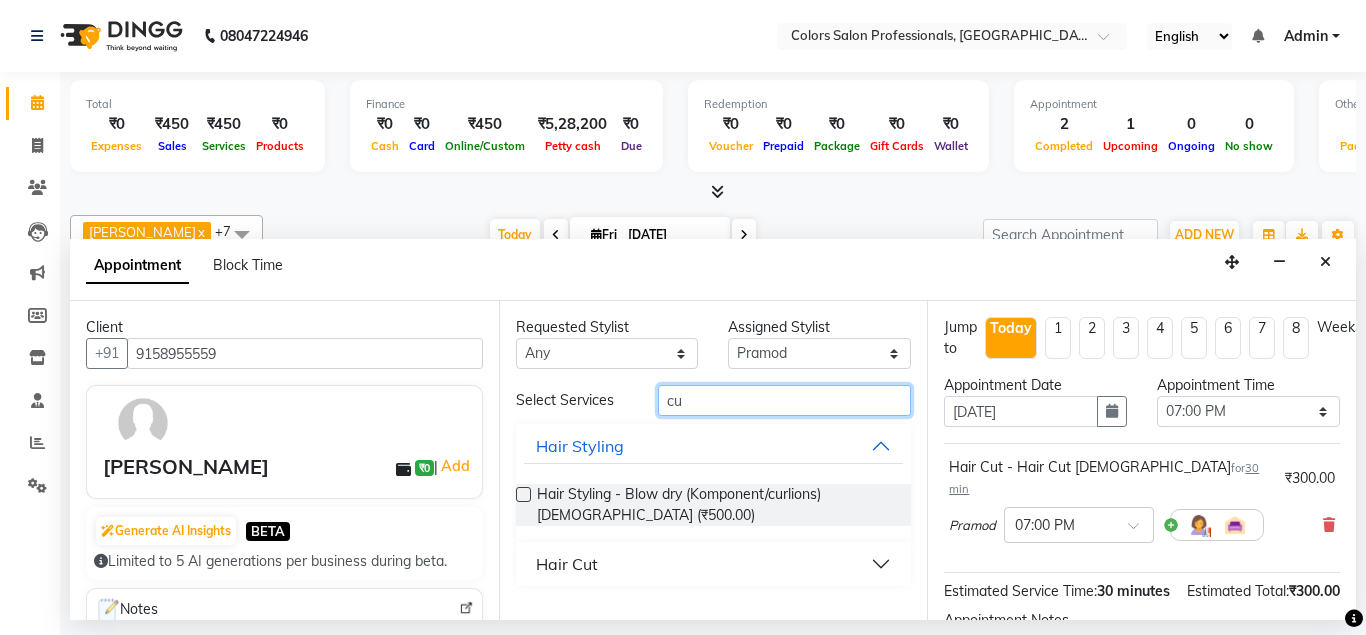 type on "c" 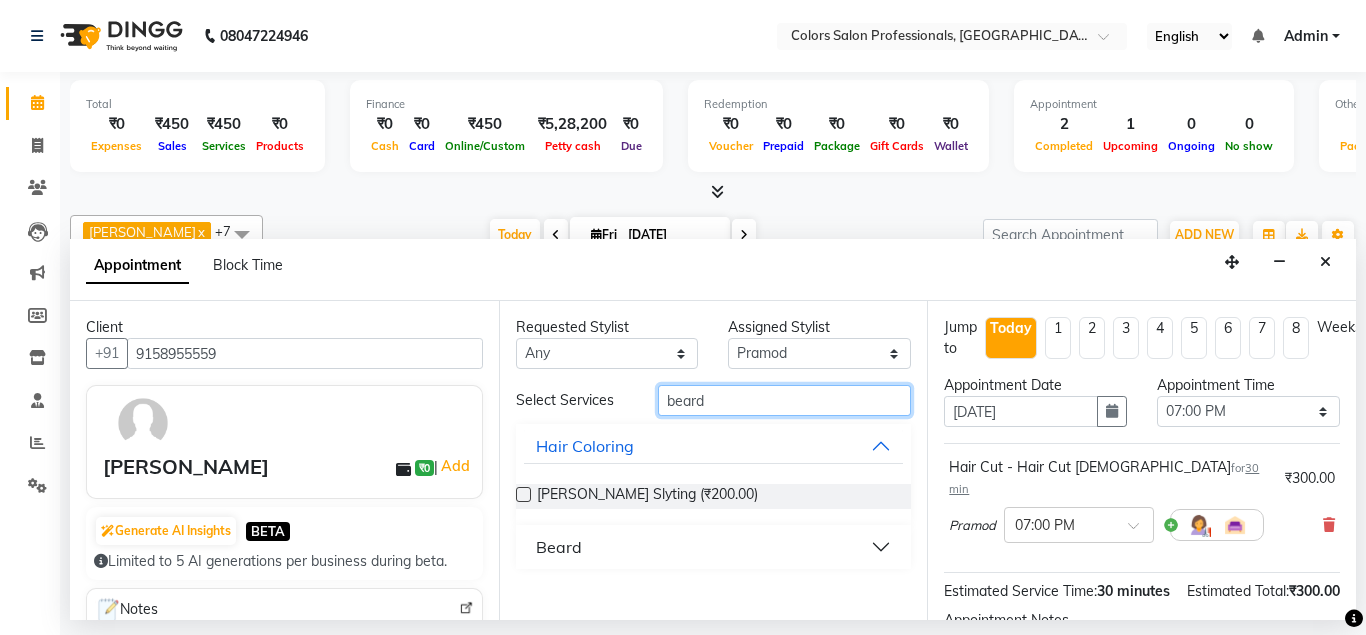 type on "beard" 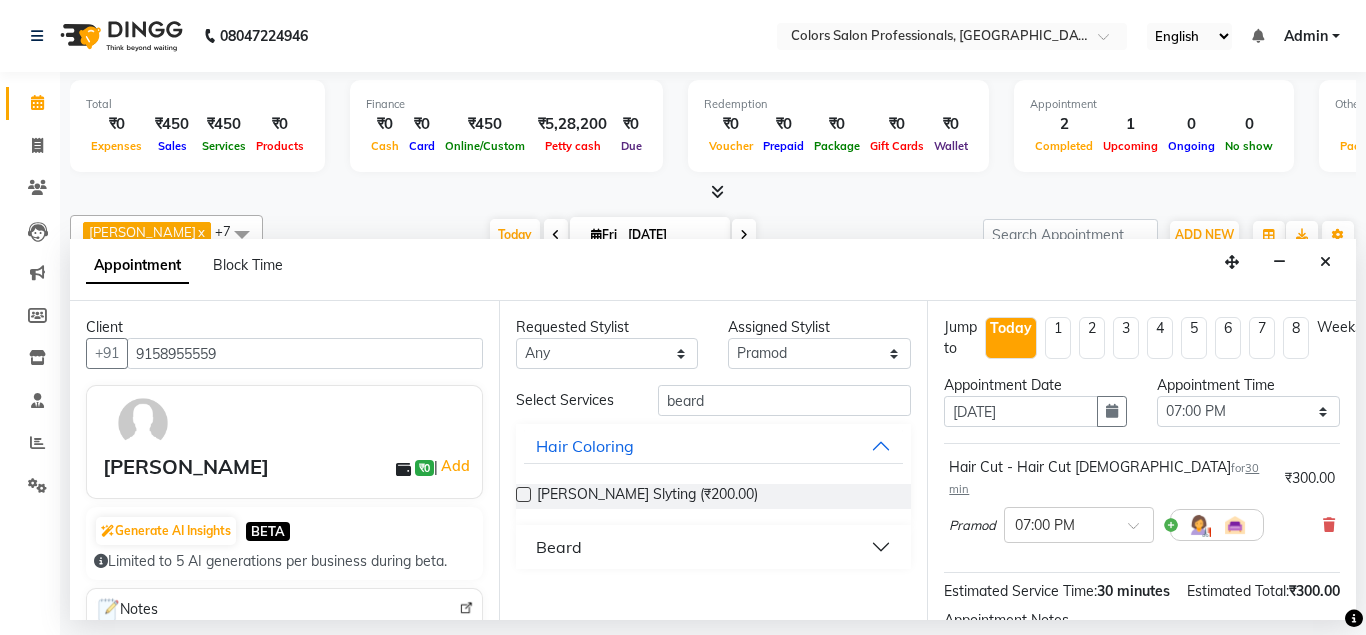 click on "Beard" at bounding box center [714, 547] 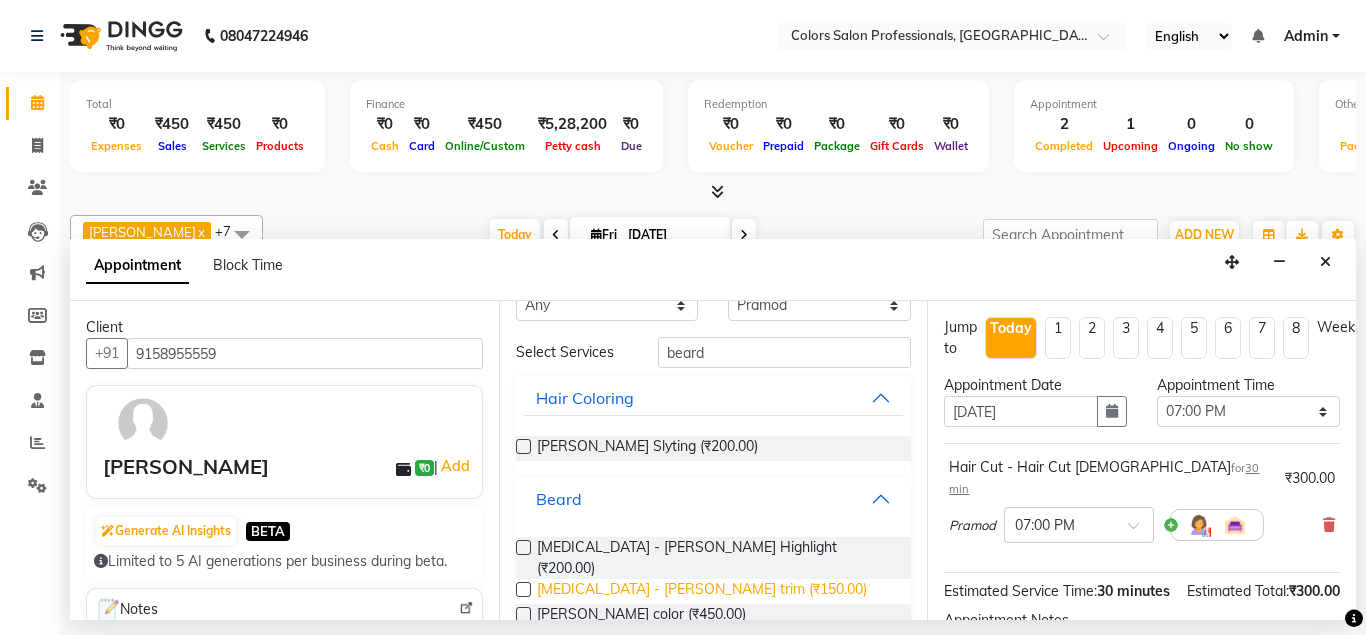 scroll, scrollTop: 72, scrollLeft: 0, axis: vertical 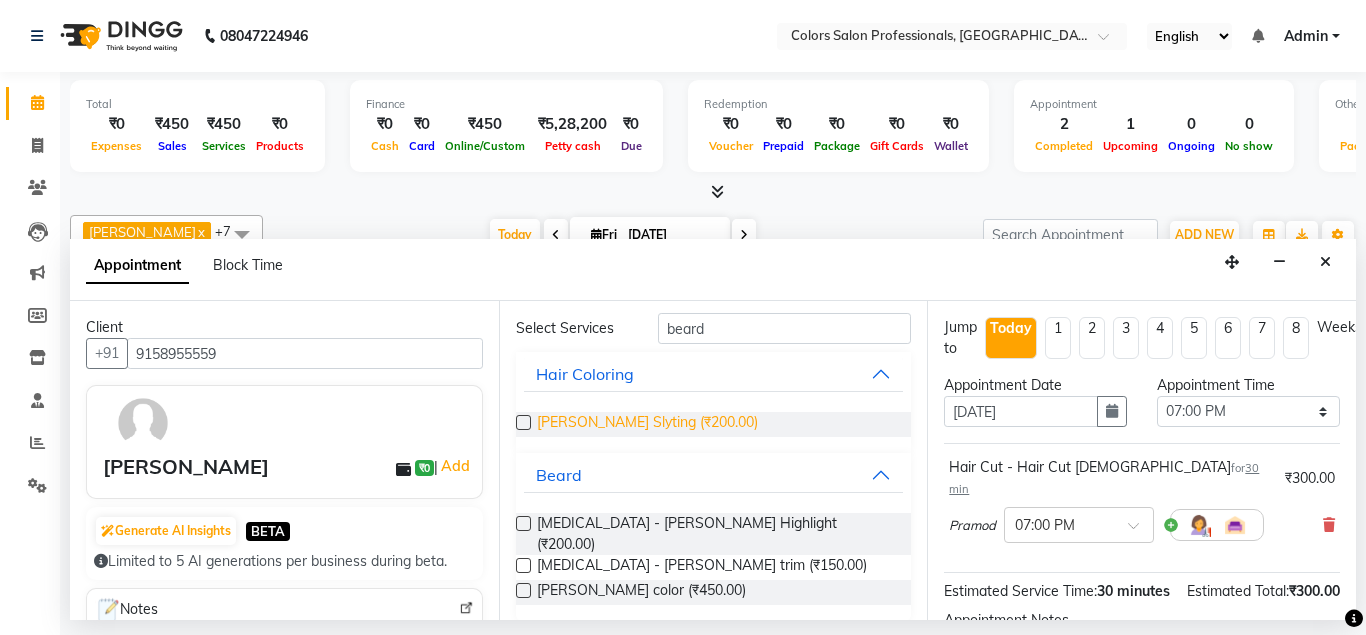 click on "[PERSON_NAME] Slyting (₹200.00)" at bounding box center [647, 424] 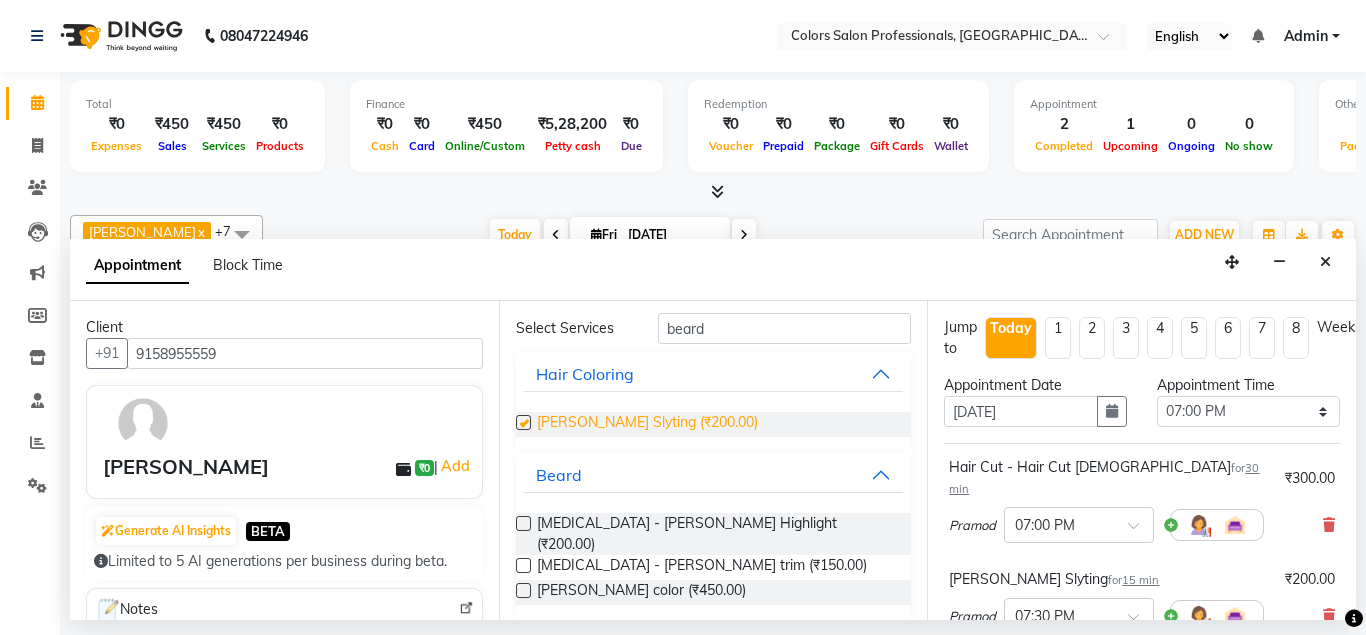 checkbox on "false" 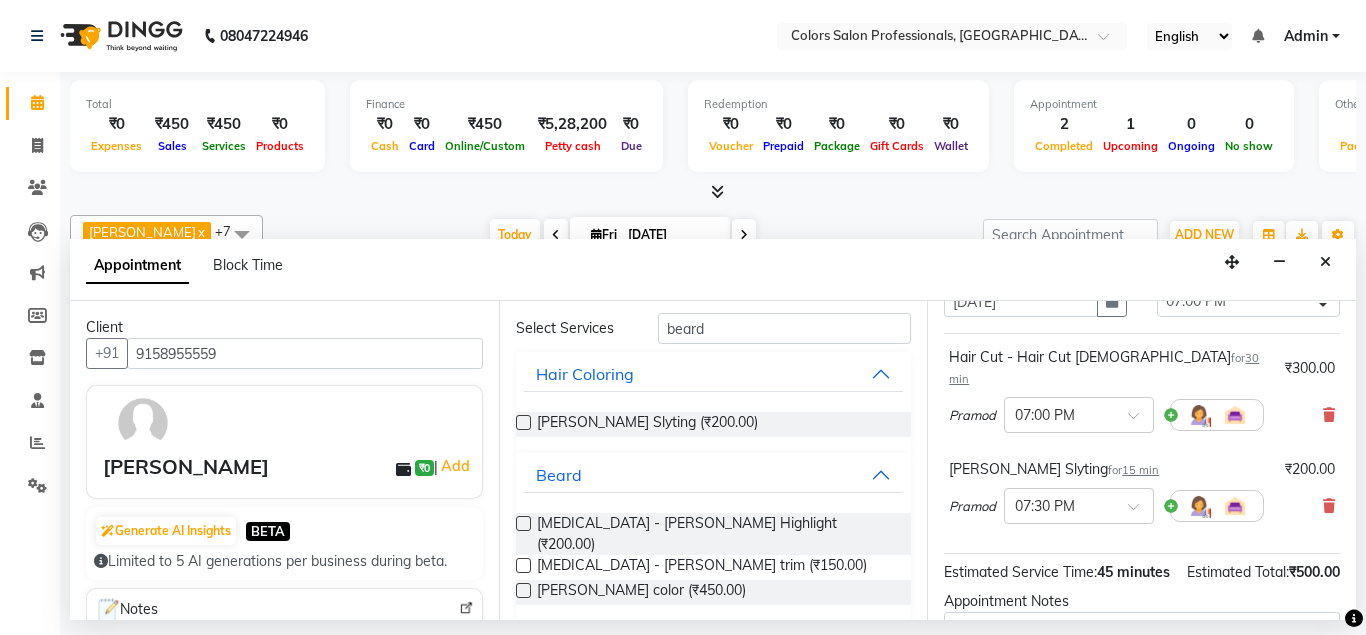 scroll, scrollTop: 298, scrollLeft: 0, axis: vertical 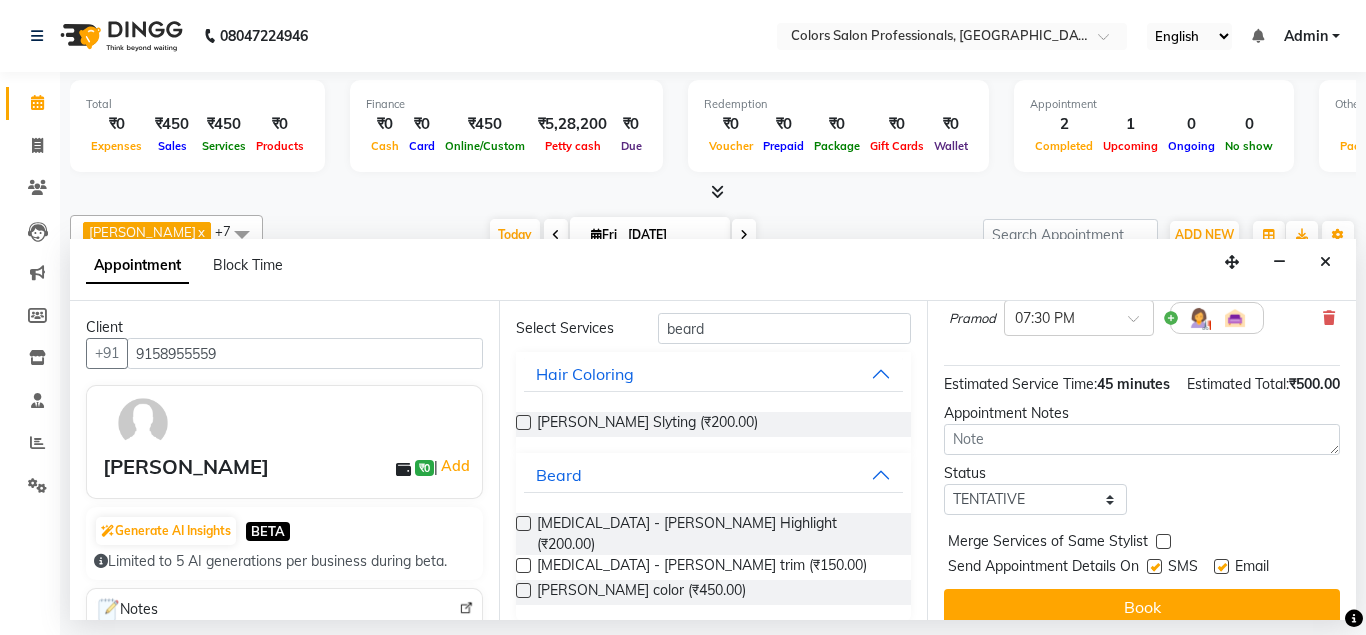 click on "Book" at bounding box center (1142, 607) 